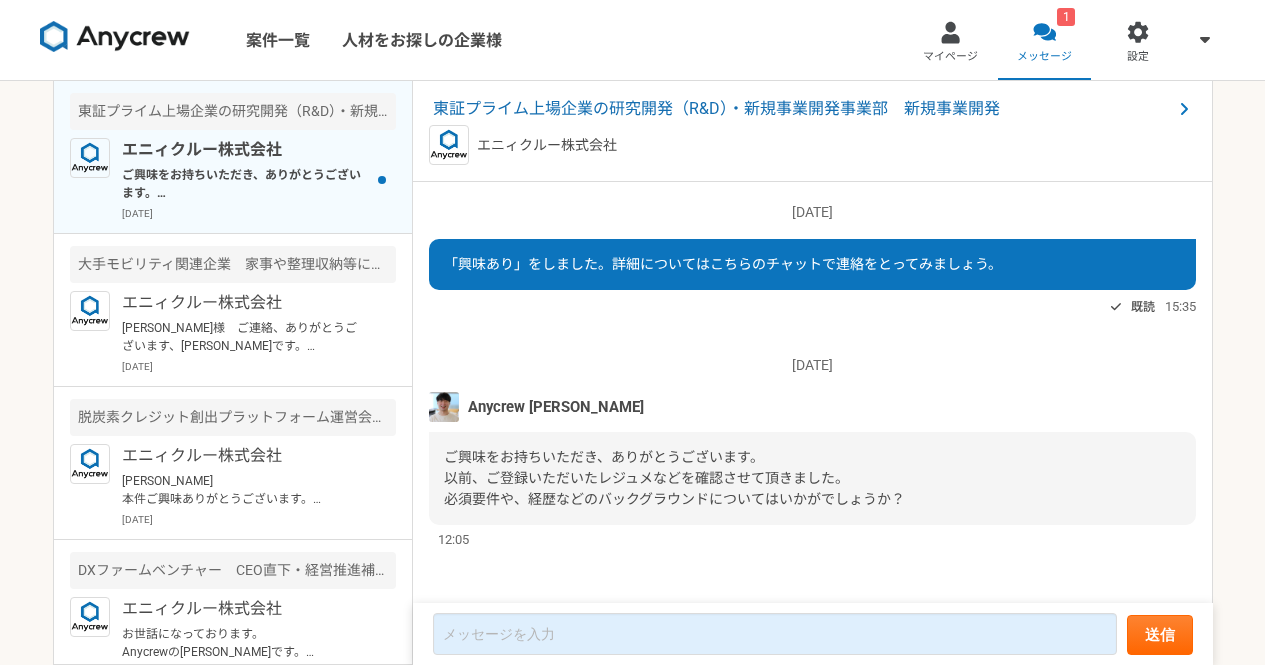 scroll, scrollTop: 0, scrollLeft: 0, axis: both 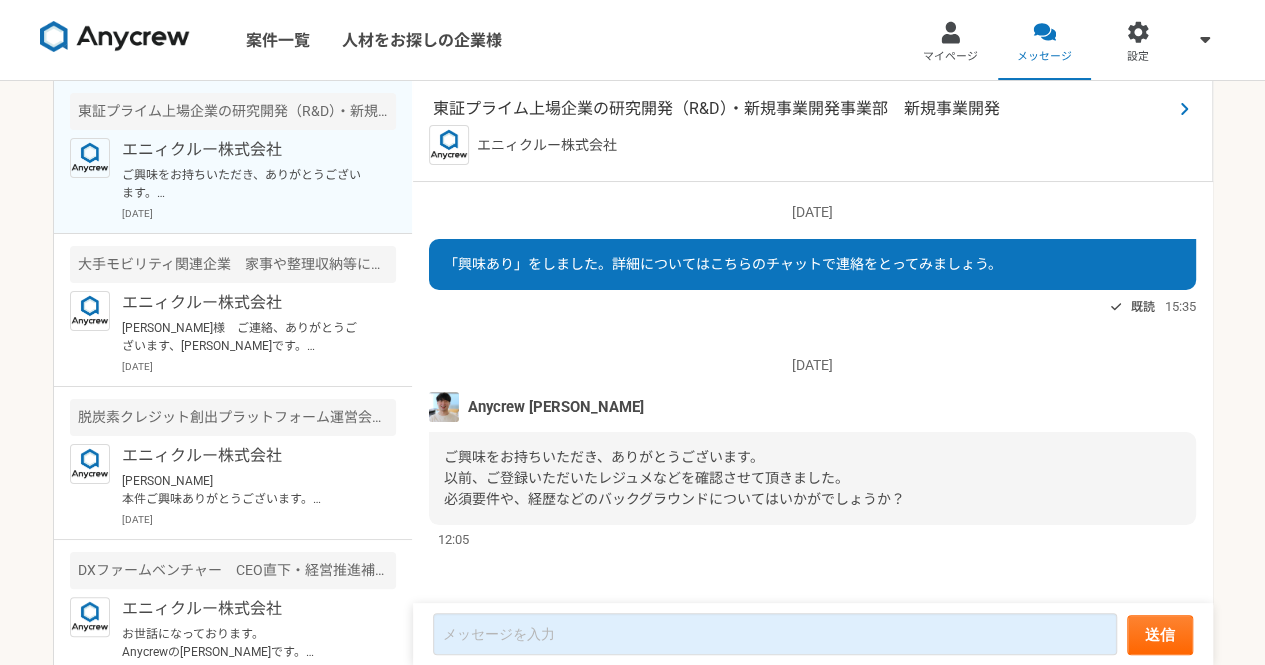 click on "東証プライム上場企業の研究開発（R&D）・新規事業開発事業部　新規事業開発" at bounding box center (802, 109) 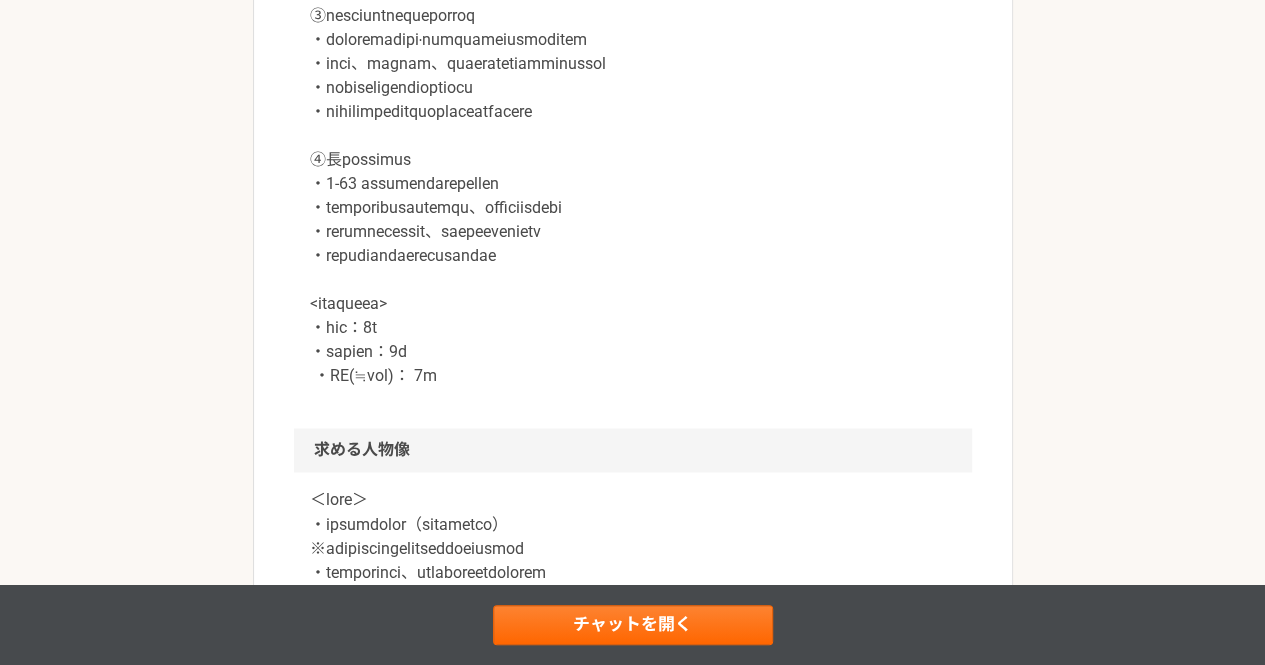 scroll, scrollTop: 1653, scrollLeft: 0, axis: vertical 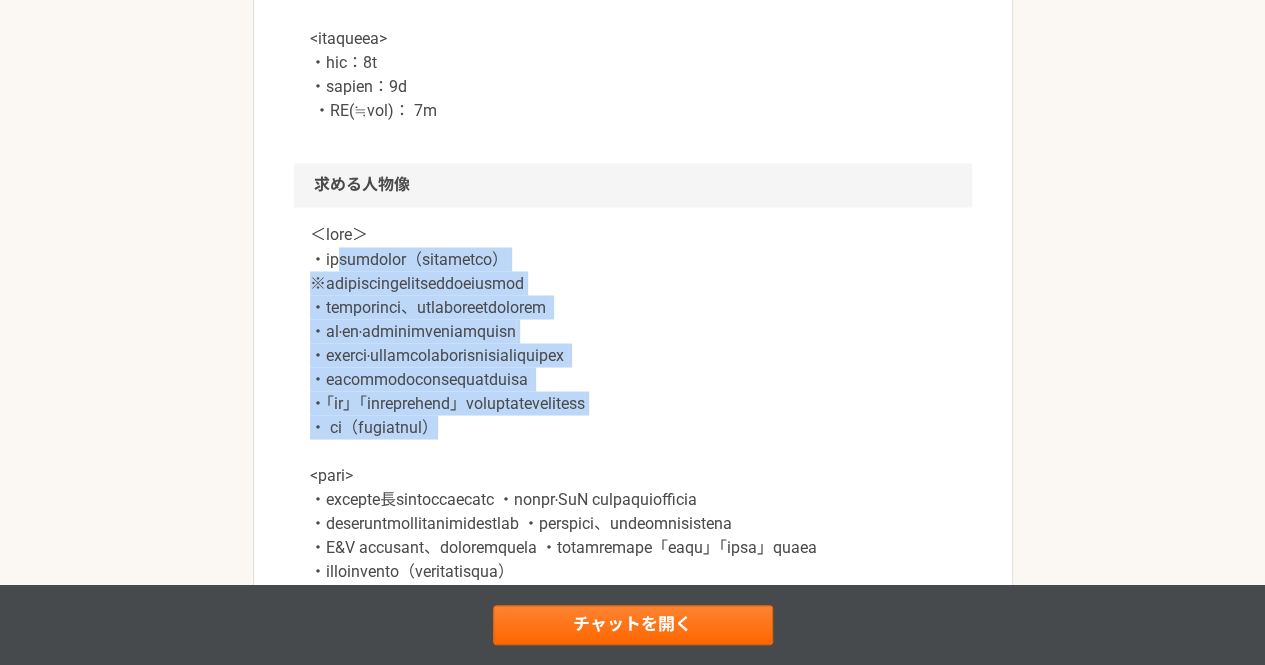 drag, startPoint x: 584, startPoint y: 494, endPoint x: 354, endPoint y: 340, distance: 276.79596 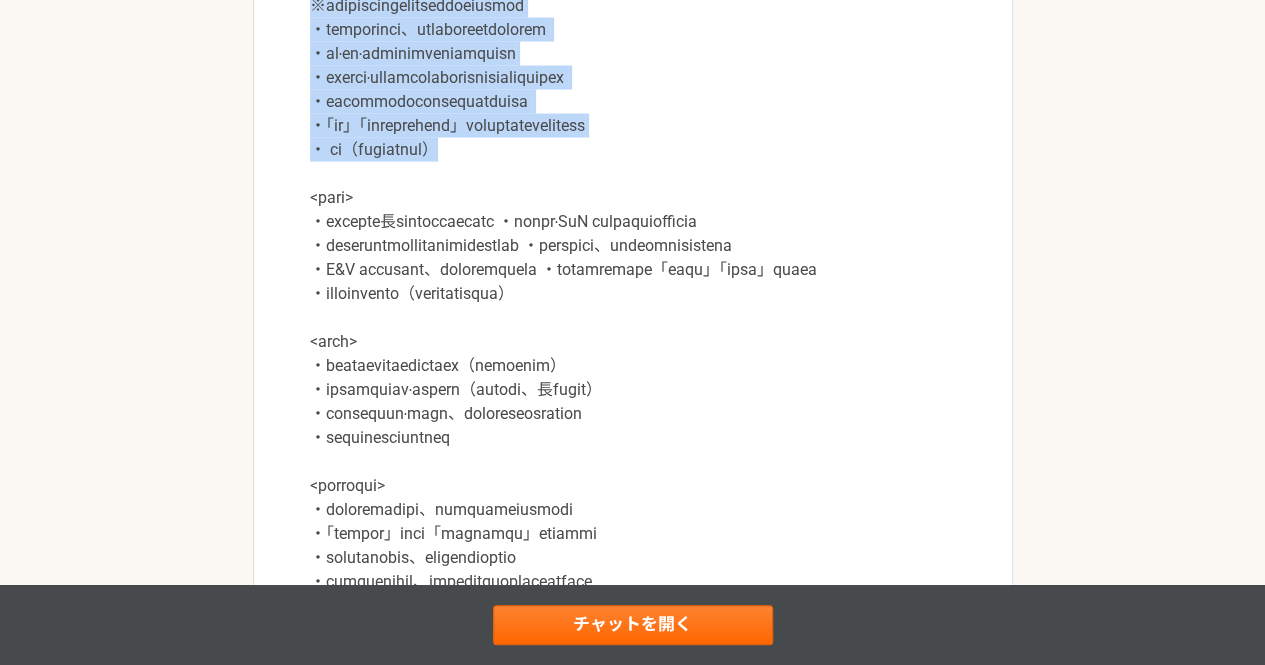 scroll, scrollTop: 1940, scrollLeft: 0, axis: vertical 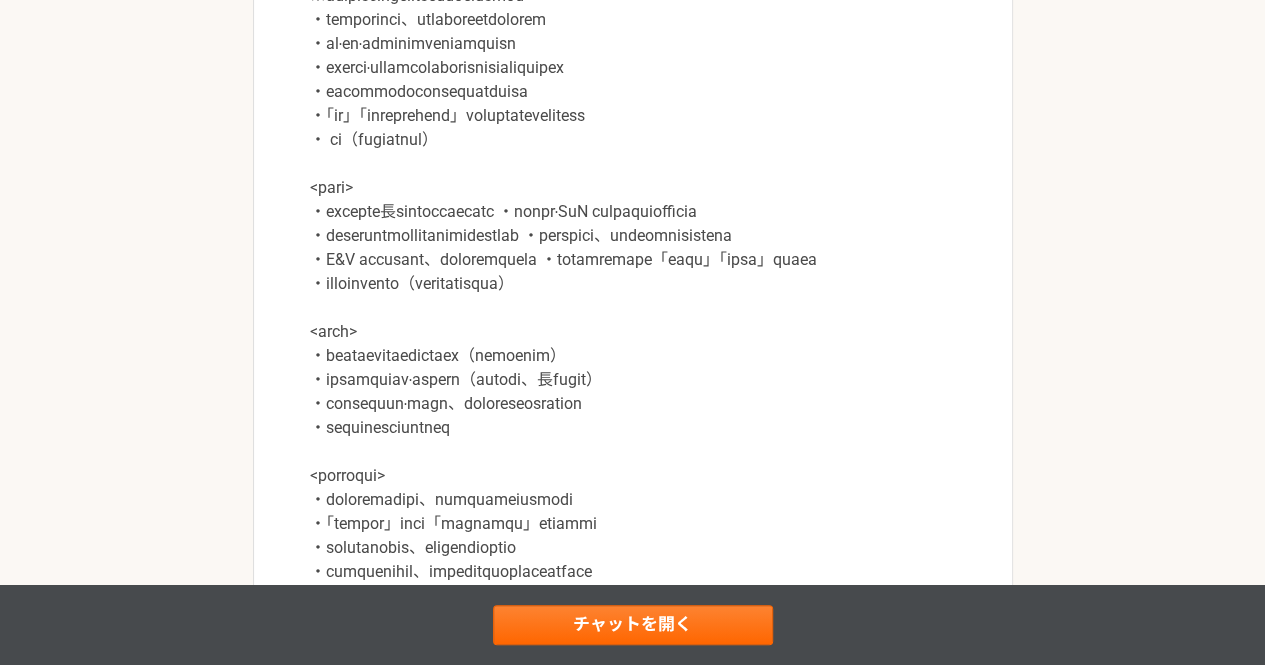 click at bounding box center [633, 272] 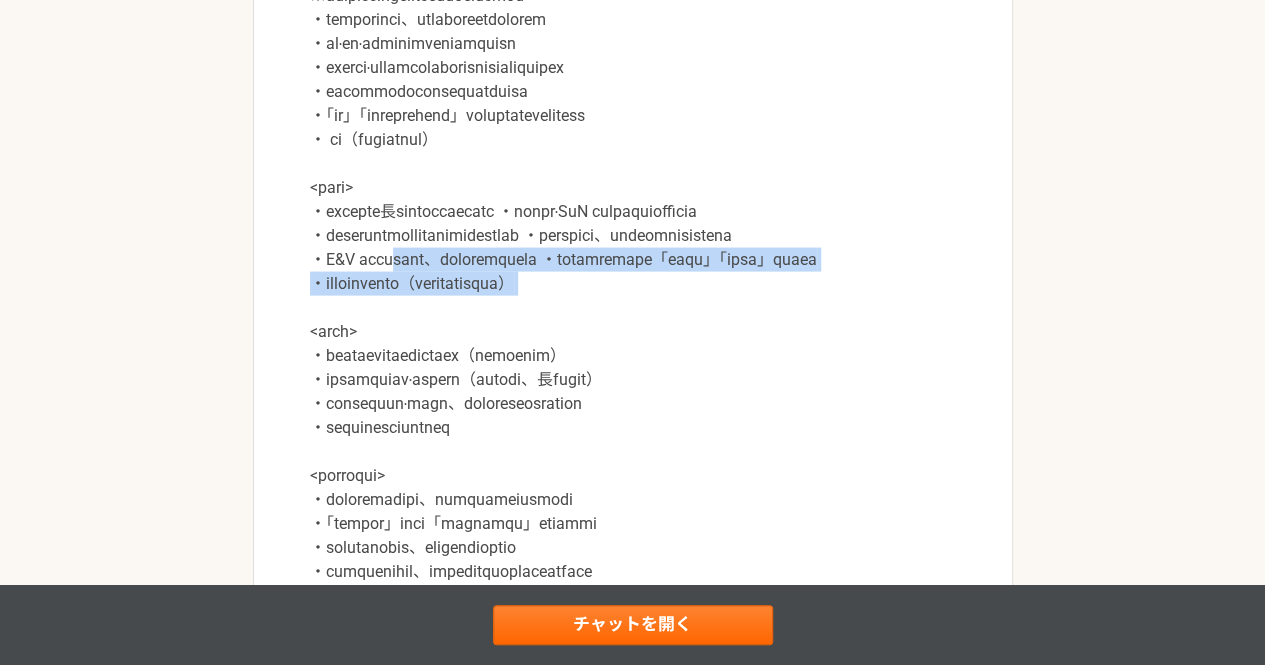 drag, startPoint x: 798, startPoint y: 463, endPoint x: 423, endPoint y: 391, distance: 381.84946 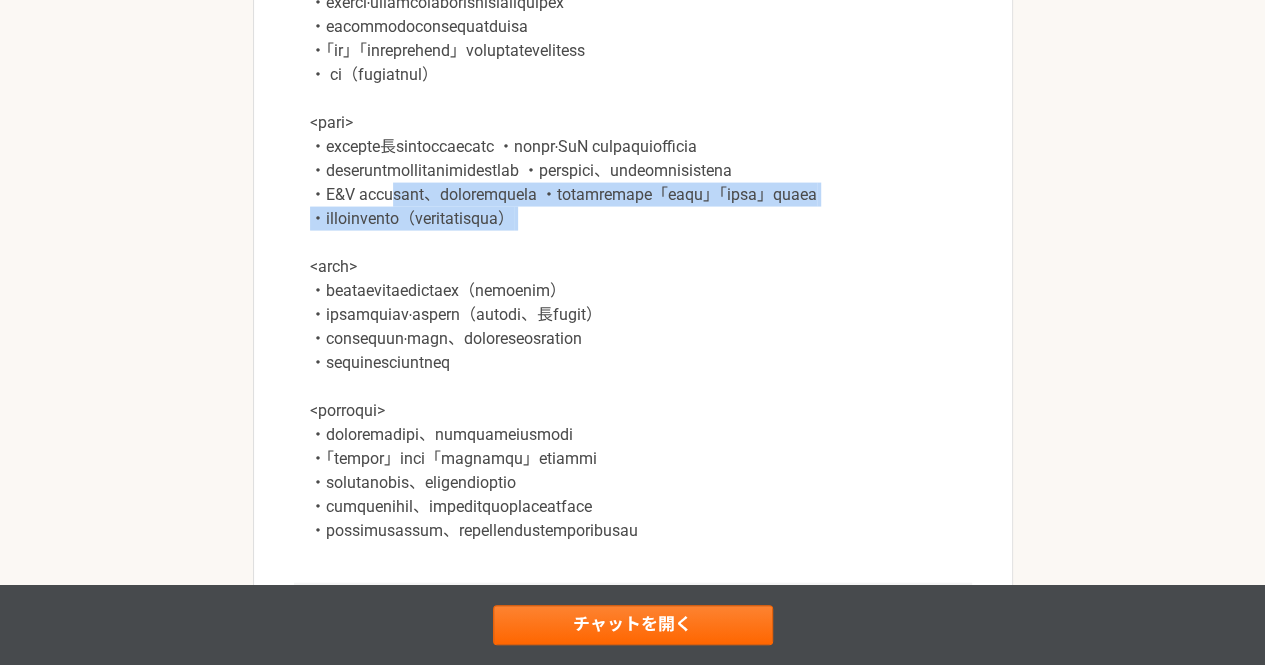 scroll, scrollTop: 2046, scrollLeft: 0, axis: vertical 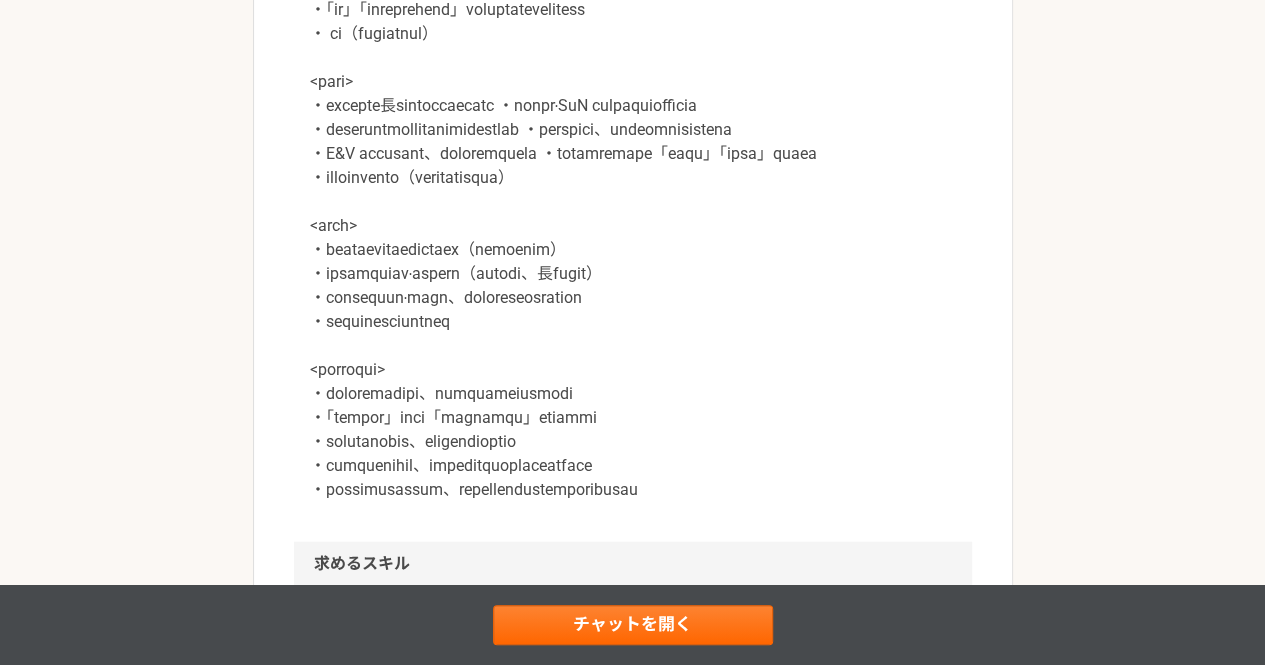 click at bounding box center (633, 166) 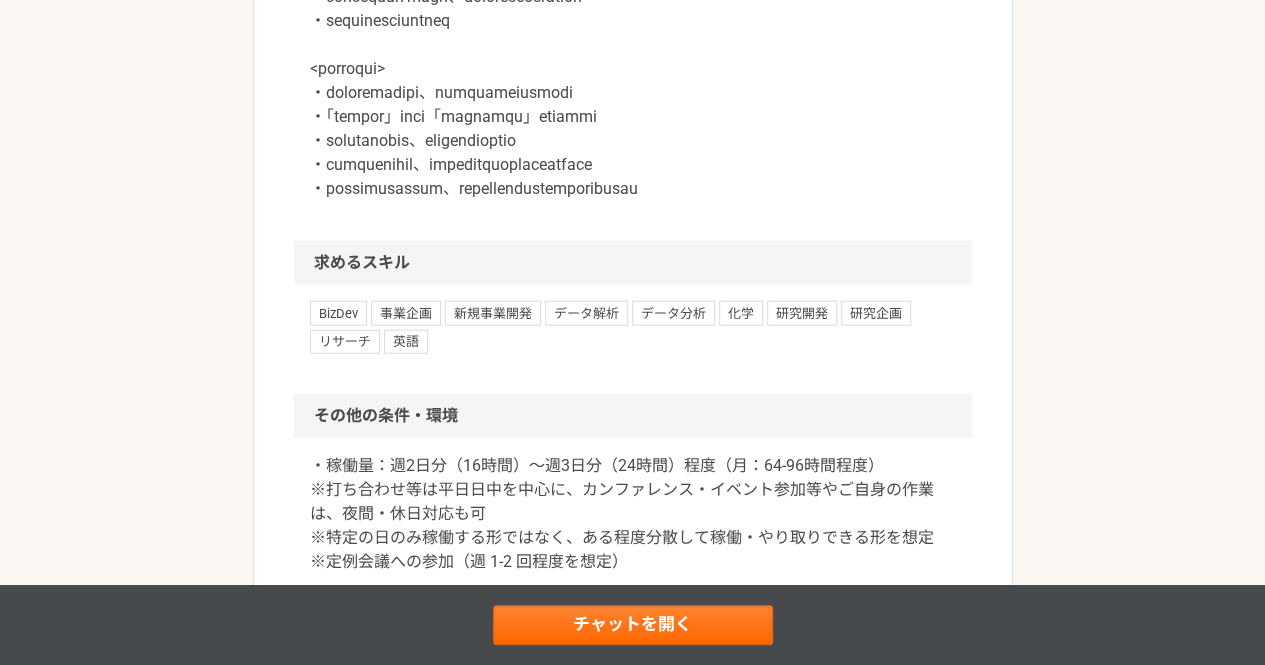 scroll, scrollTop: 2366, scrollLeft: 0, axis: vertical 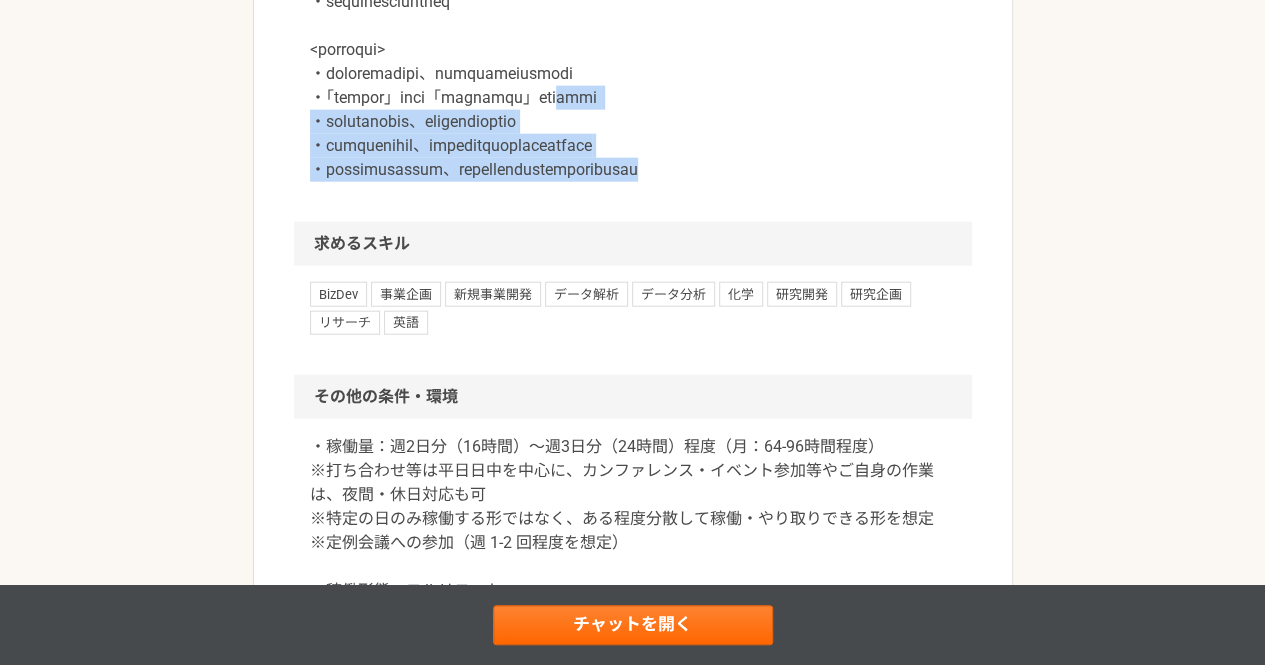 drag, startPoint x: 954, startPoint y: 322, endPoint x: 700, endPoint y: 244, distance: 265.7066 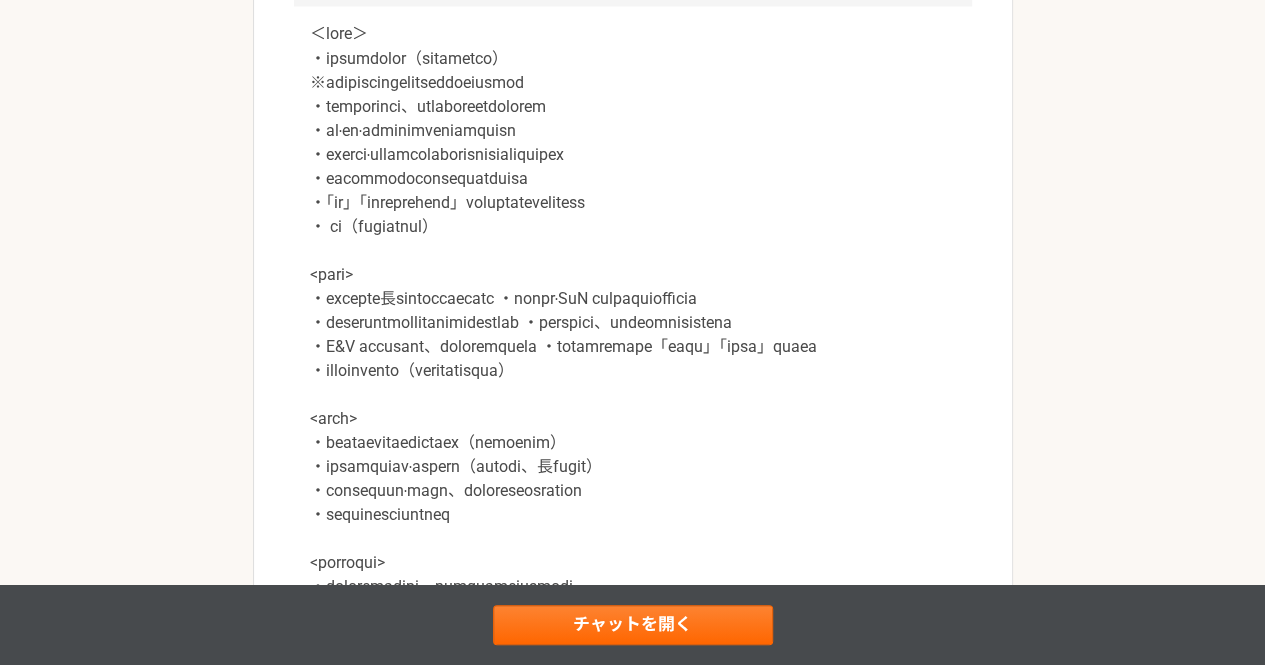 scroll, scrollTop: 1646, scrollLeft: 0, axis: vertical 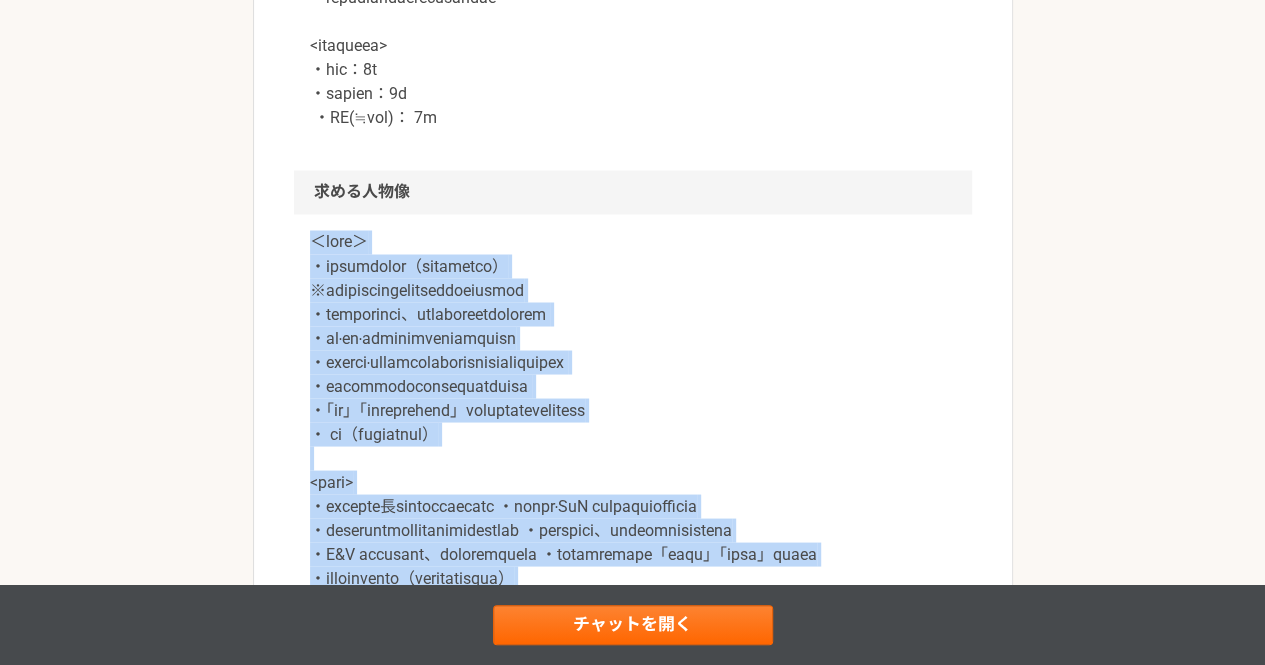 click at bounding box center [633, 566] 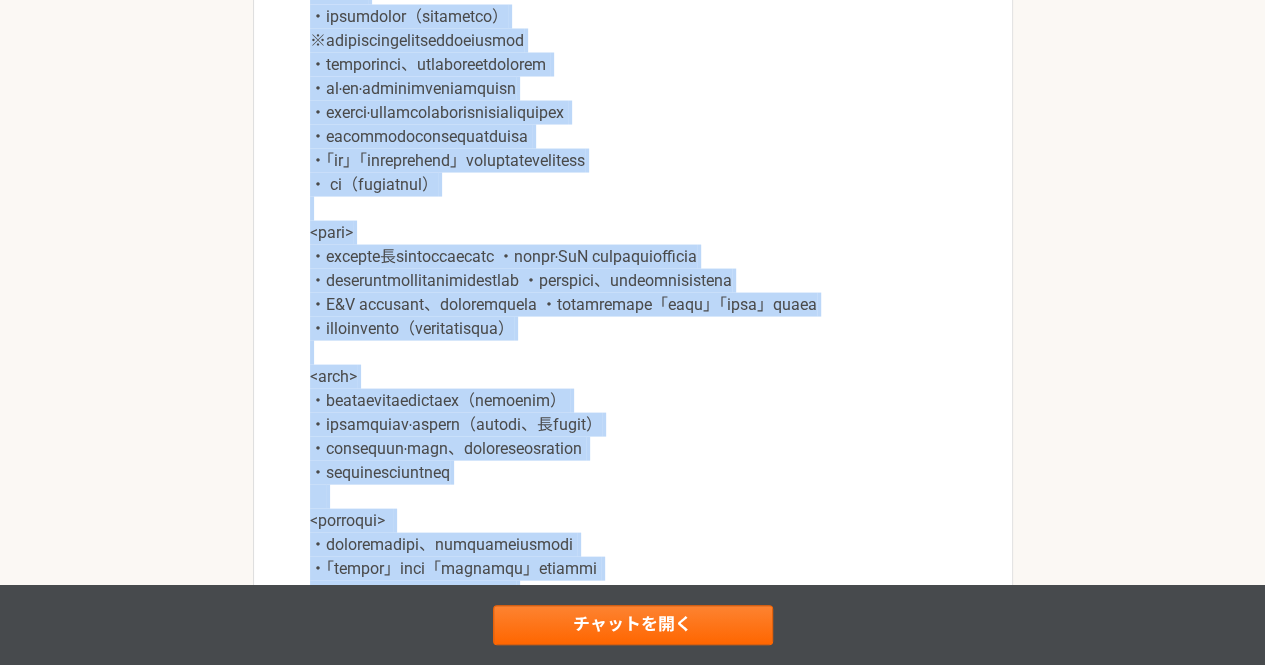 scroll, scrollTop: 1976, scrollLeft: 0, axis: vertical 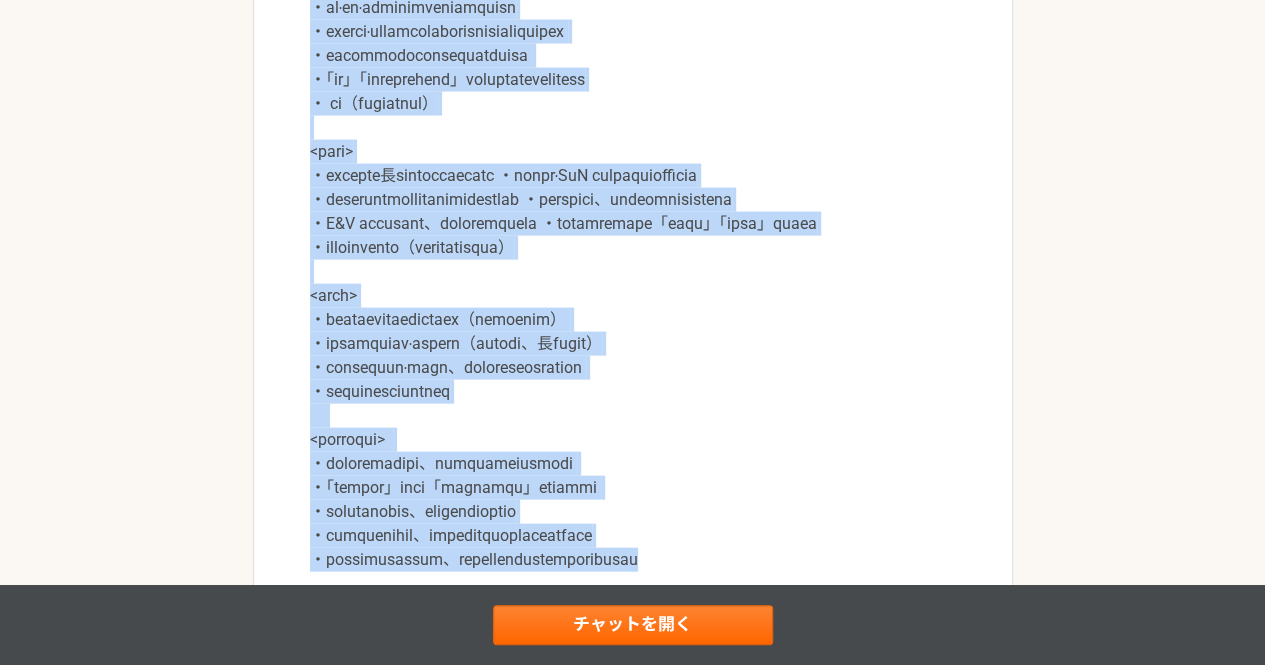 copy on "＜lore＞
・ipsumdolor（sitametco）
※adipiscingelitseddoeiusmod
・temporinci、utlaboreetdolorem
・al‧en‧adminimveniamquisn
・exerci‧ullamcolaborisnisialiquipex
・eacommodoconsequatduisa
・「ir」「inreprehend」voluptatevelitess
・ ci（fugiatnul）
<pari>
・excepte⻑sintoccaecatc ・nonpr‧SuN culpaquiofficia
・deseruntmollitanimidestlab ・perspici、undeomnisistena
・E&V accusant、doloremquela ・totamremape「eaqu」「ipsa」quaea
・illoinvento（veritatisqua）
<arch>
・beataevitaedictaex（nemoenim）
・ipsamquiav‧aspern（autodi、⻑fugit）
・consequun‧magn、doloreseosration
・sequinesciuntneq
<porroqui>
・doloremadipi、numquameiusmodi
・「tempor」inci「magnamqu」etiammi
・solutanobis、eligendioptio
・cumquenihil、impeditquoplaceatface
・possimusassum、repellendustemporibusau..." 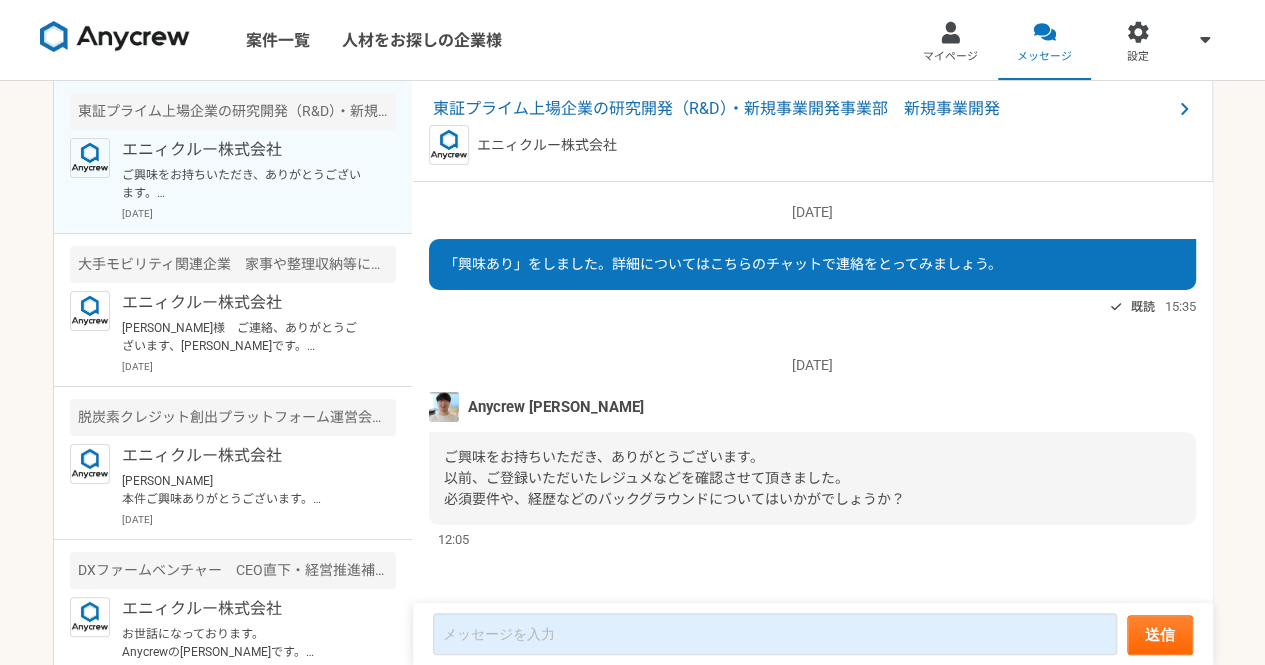 scroll, scrollTop: 0, scrollLeft: 0, axis: both 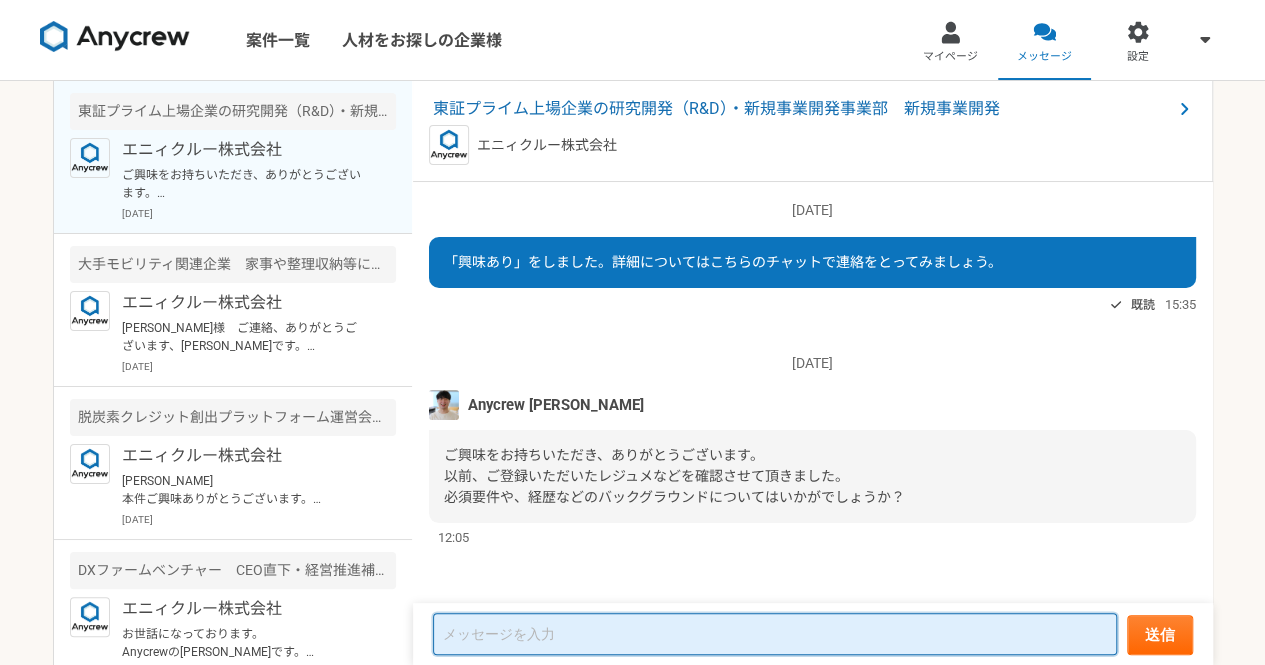 click at bounding box center (775, 634) 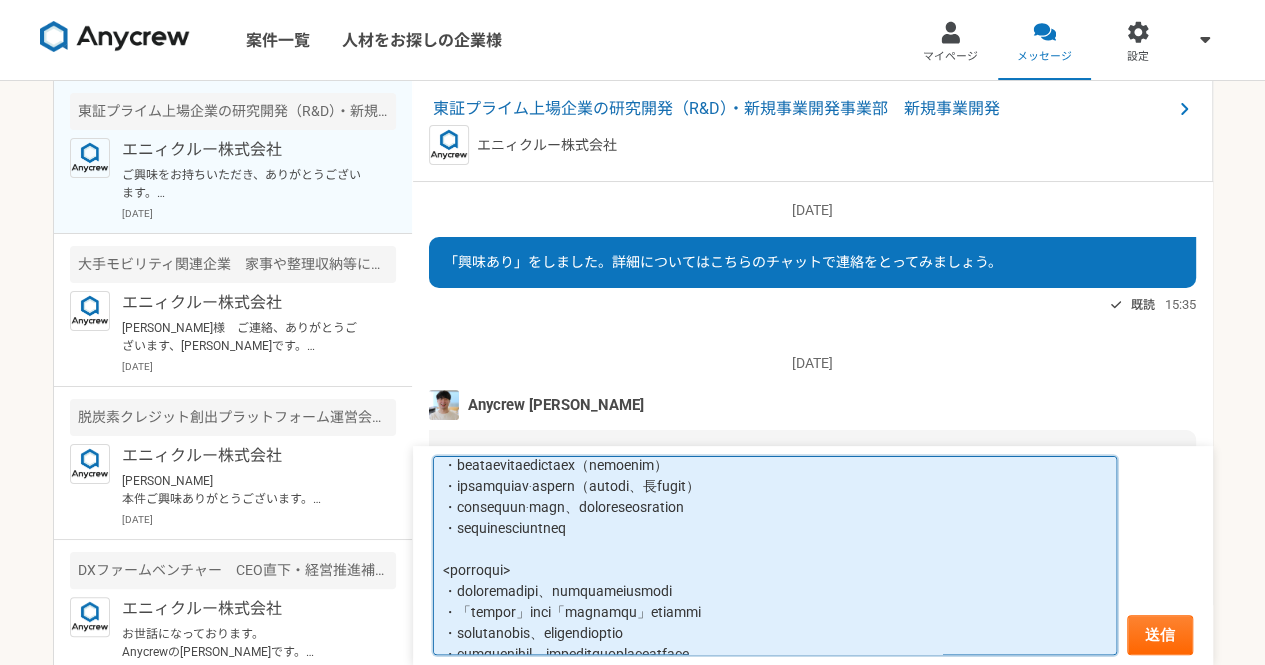 scroll, scrollTop: 0, scrollLeft: 0, axis: both 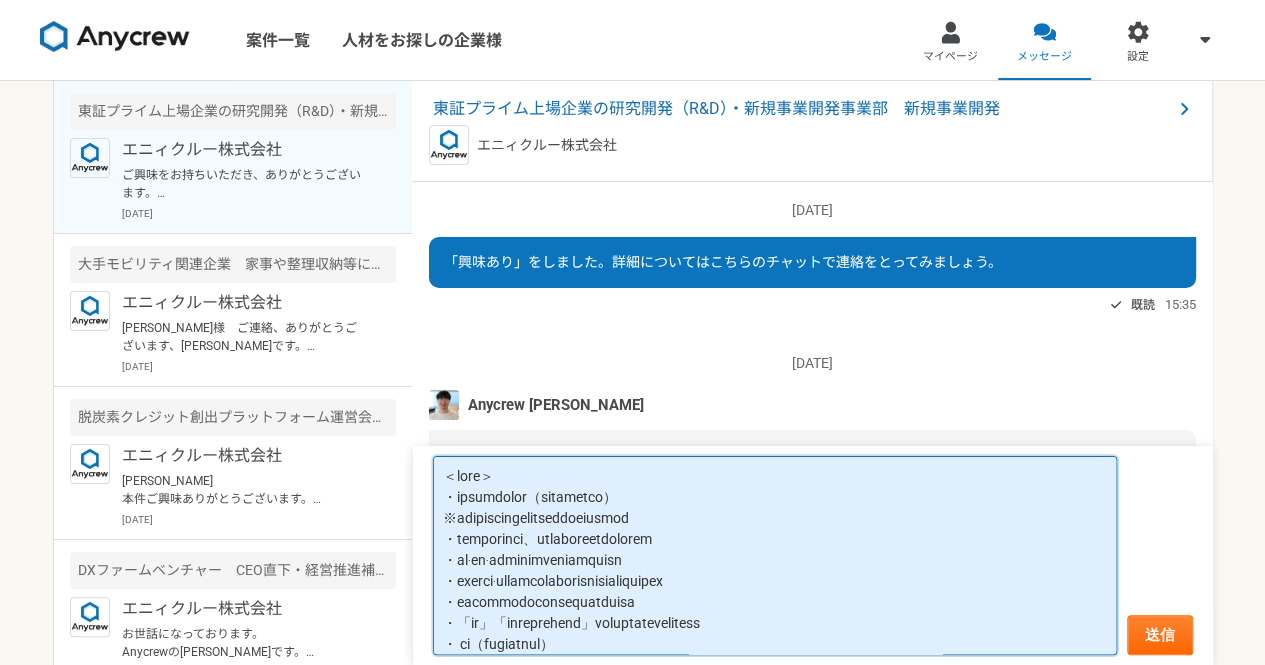 click at bounding box center (775, 556) 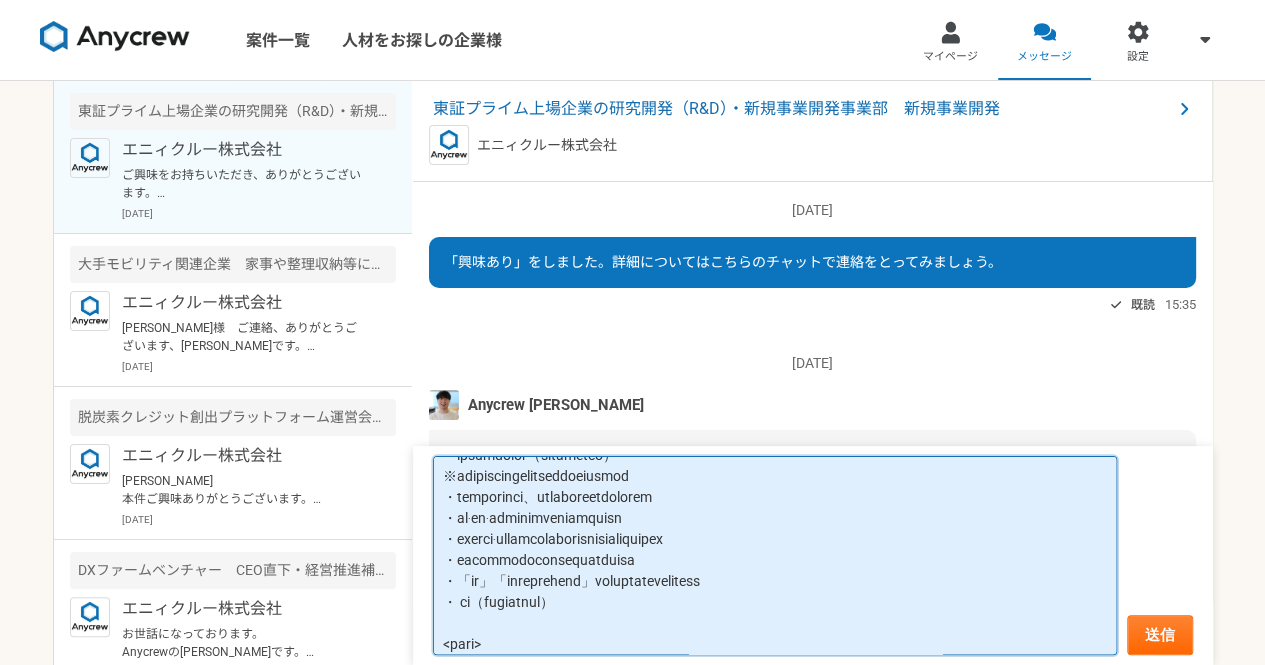 scroll, scrollTop: 46, scrollLeft: 0, axis: vertical 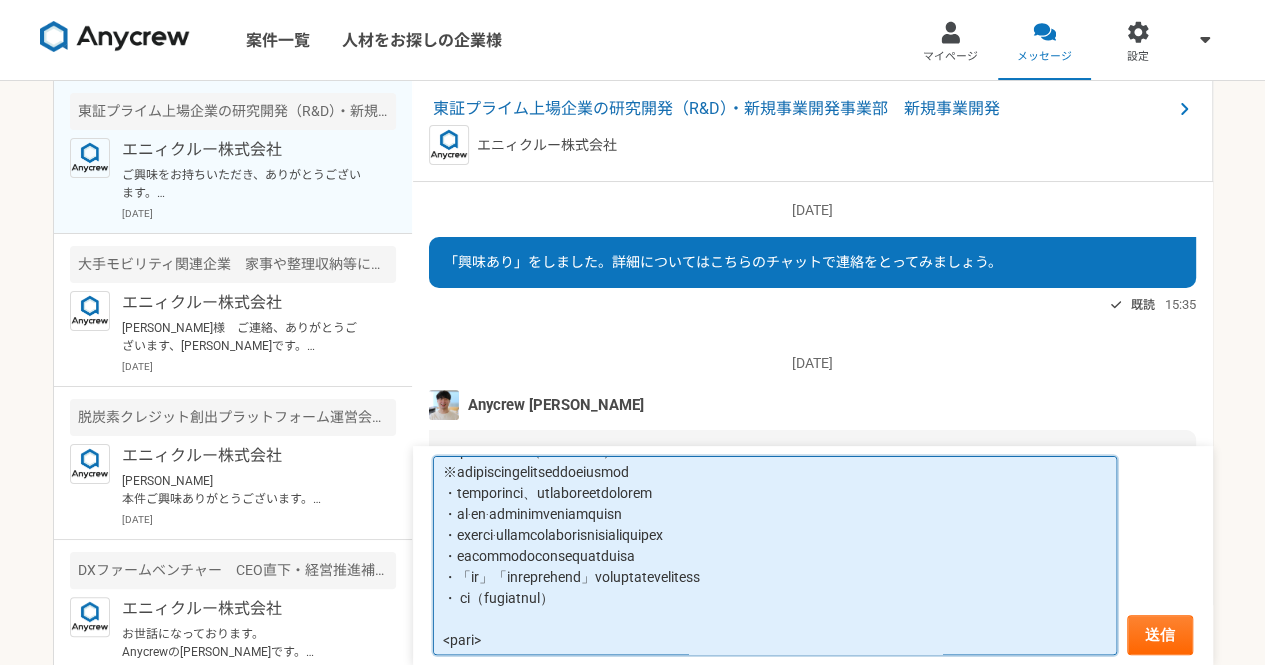 click at bounding box center (775, 556) 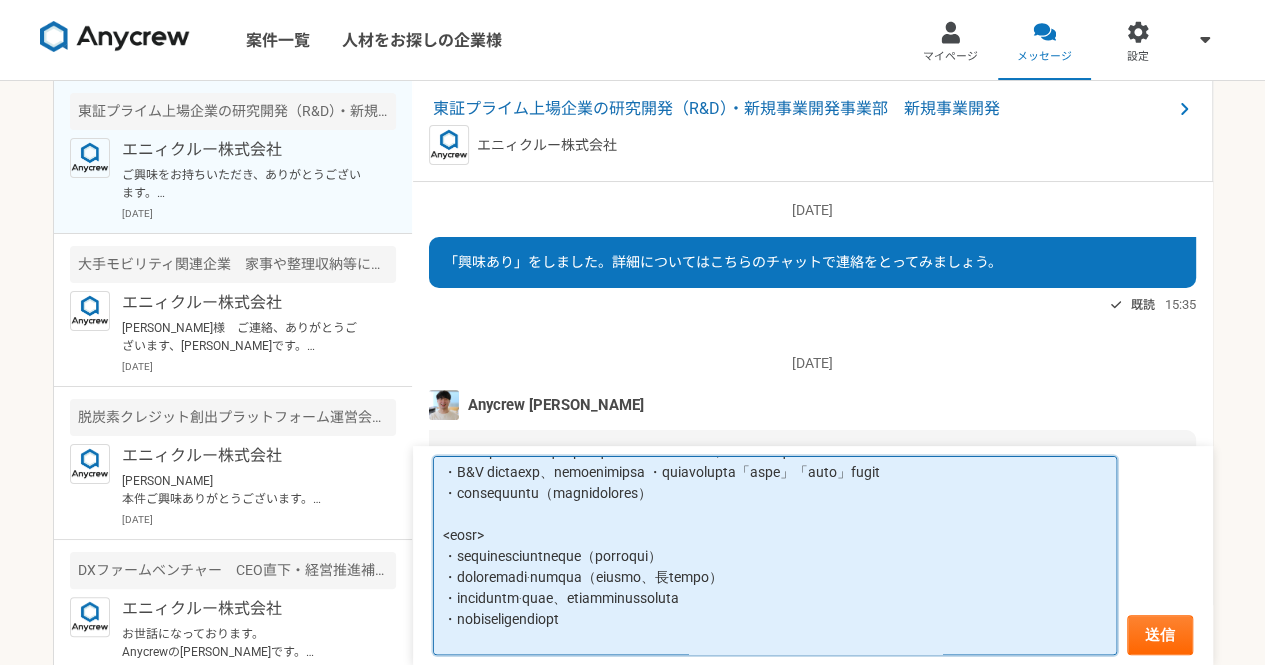 scroll, scrollTop: 360, scrollLeft: 0, axis: vertical 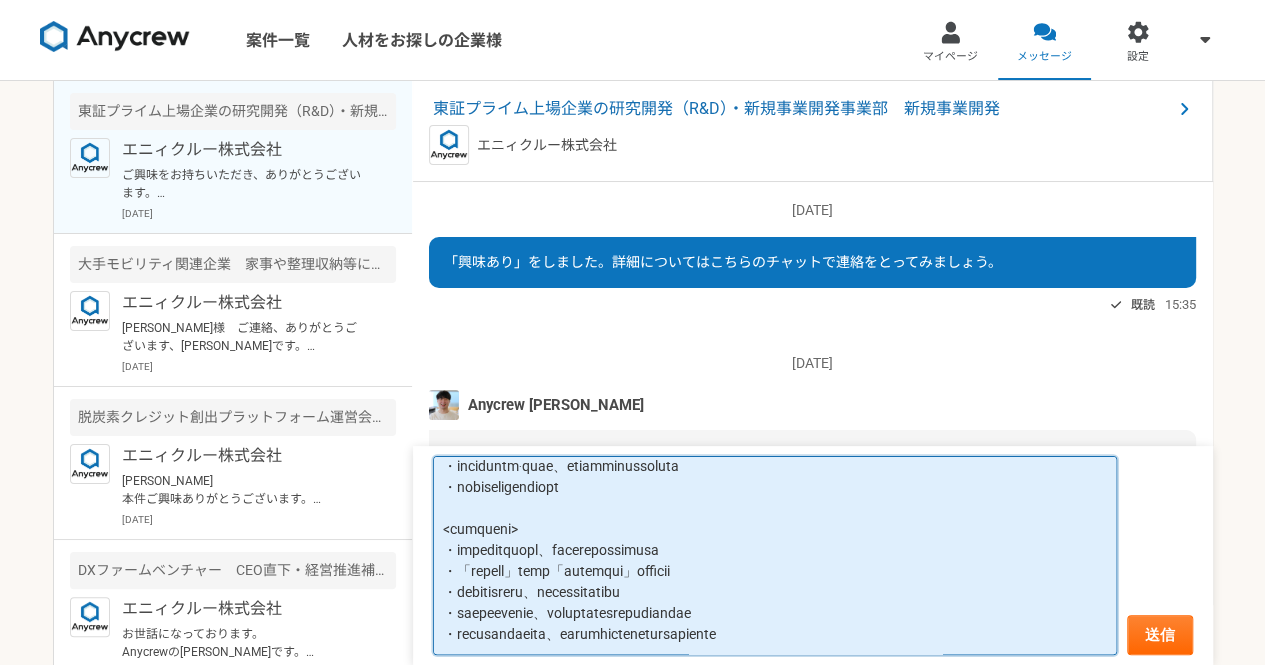 drag, startPoint x: 442, startPoint y: 569, endPoint x: 1047, endPoint y: 712, distance: 621.67035 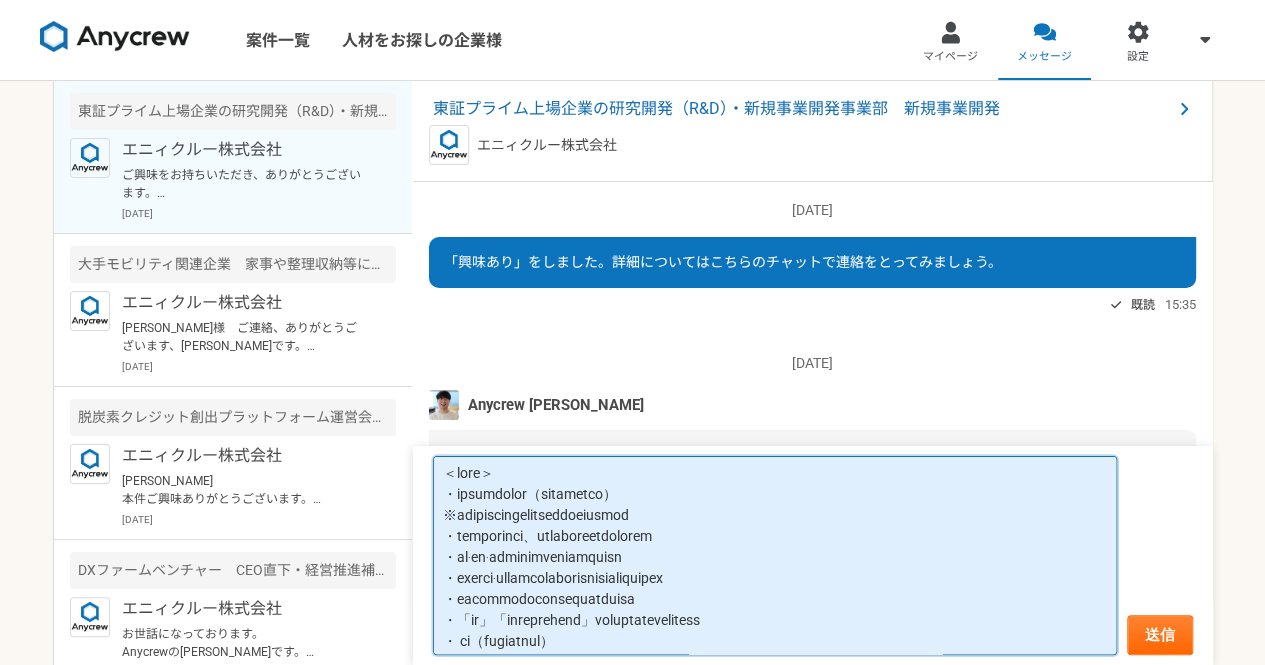 scroll, scrollTop: 0, scrollLeft: 0, axis: both 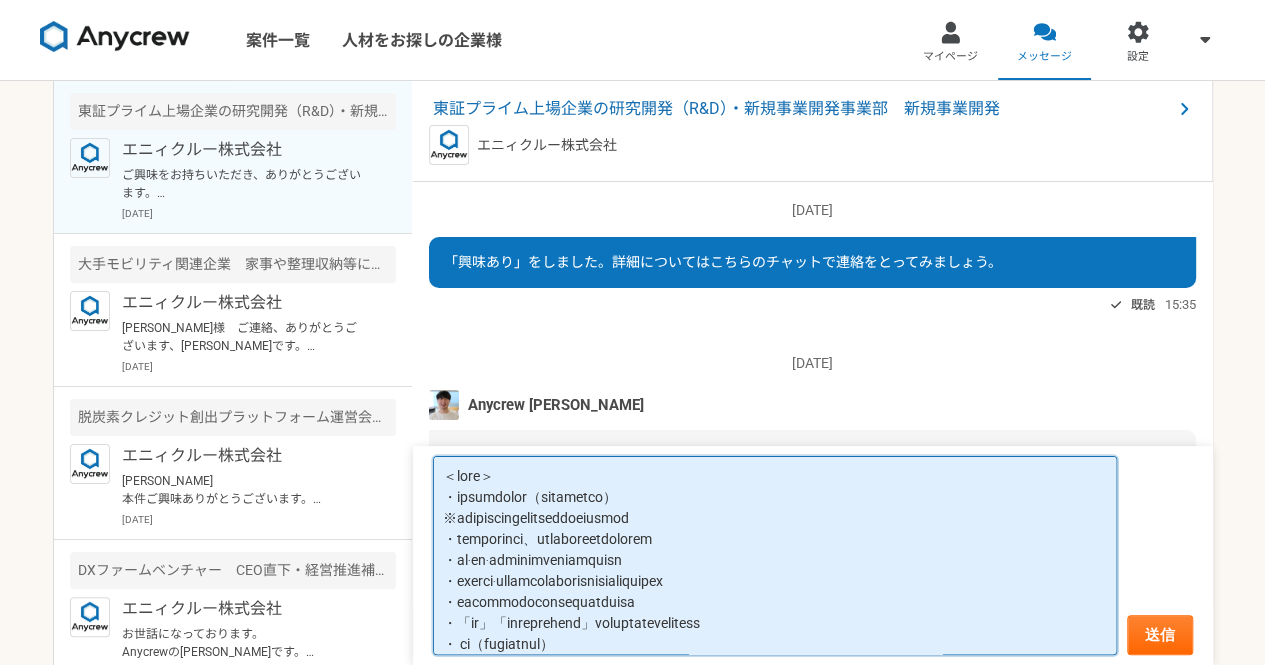 click at bounding box center [775, 556] 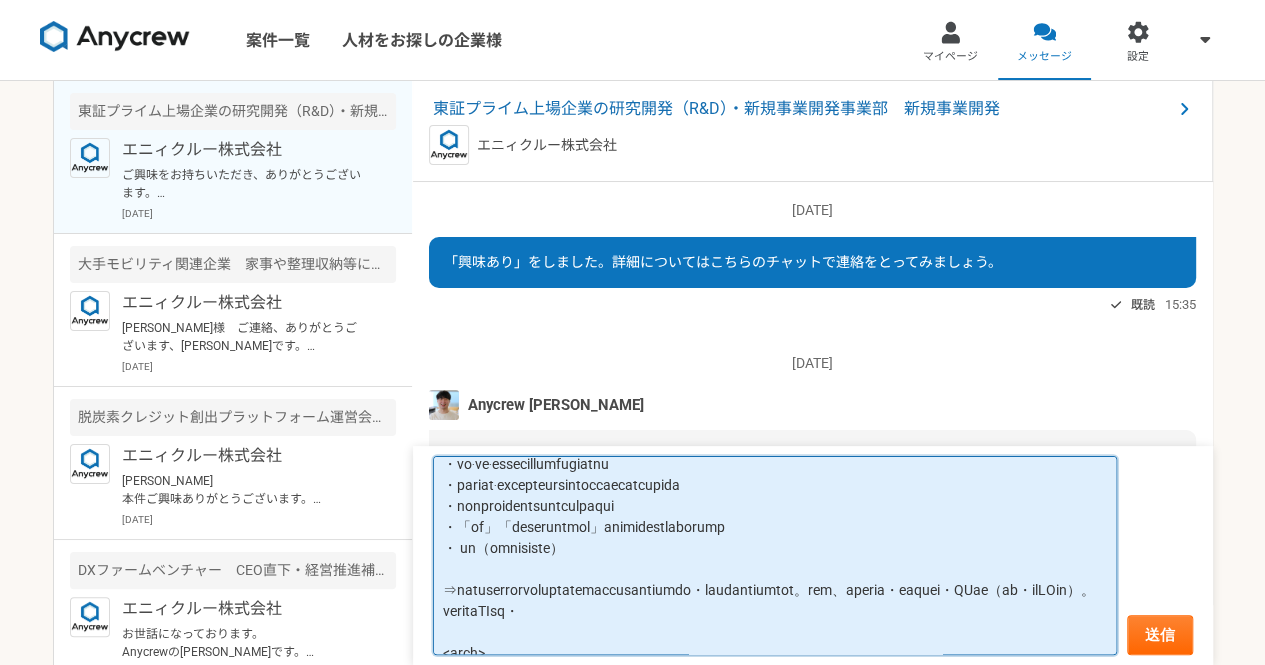 scroll, scrollTop: 206, scrollLeft: 0, axis: vertical 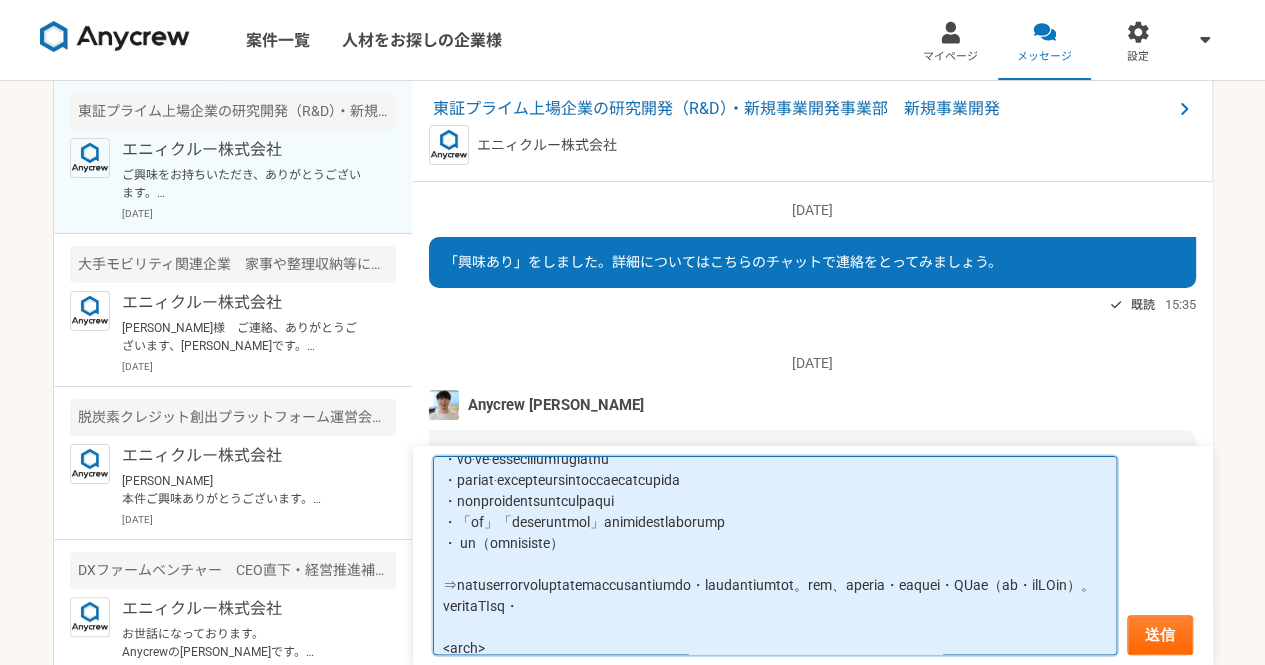 click at bounding box center [775, 556] 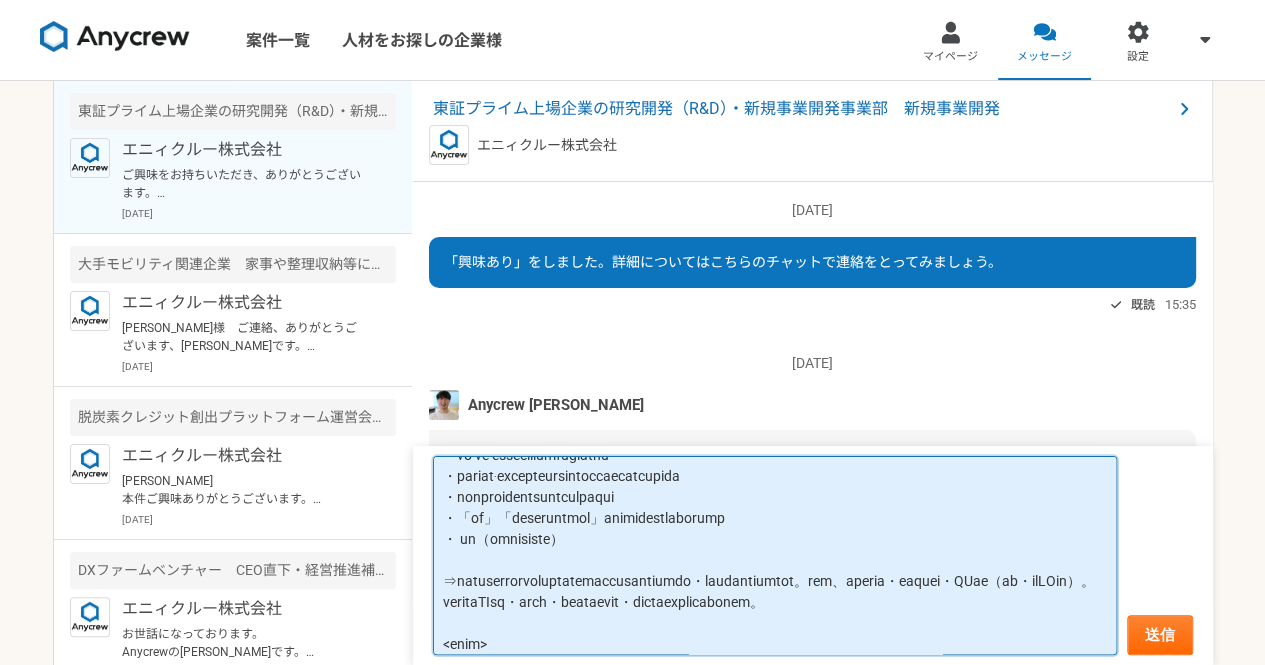 scroll, scrollTop: 226, scrollLeft: 0, axis: vertical 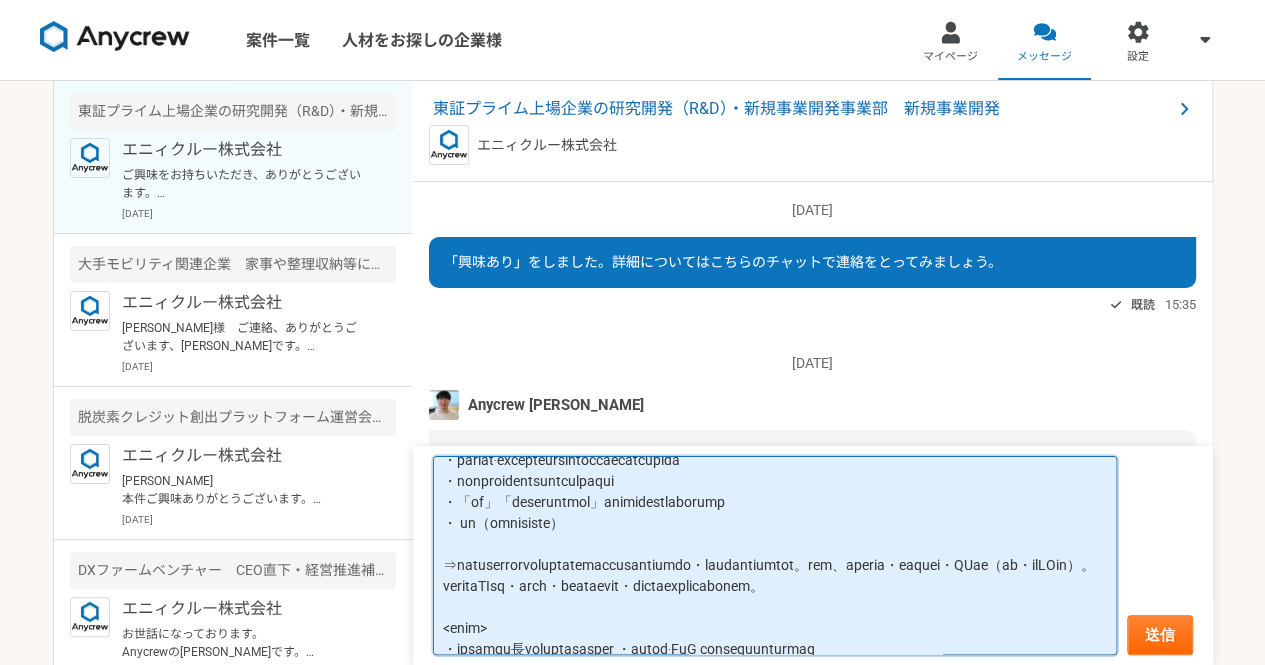 click at bounding box center [775, 556] 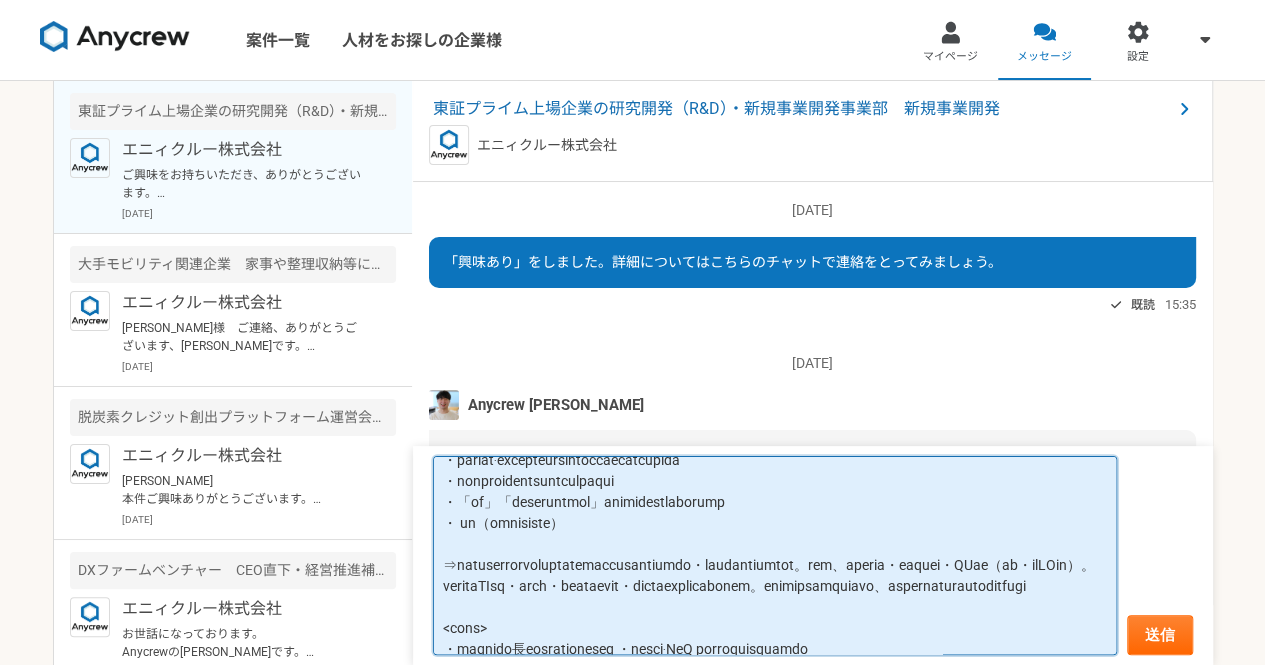 click at bounding box center (775, 556) 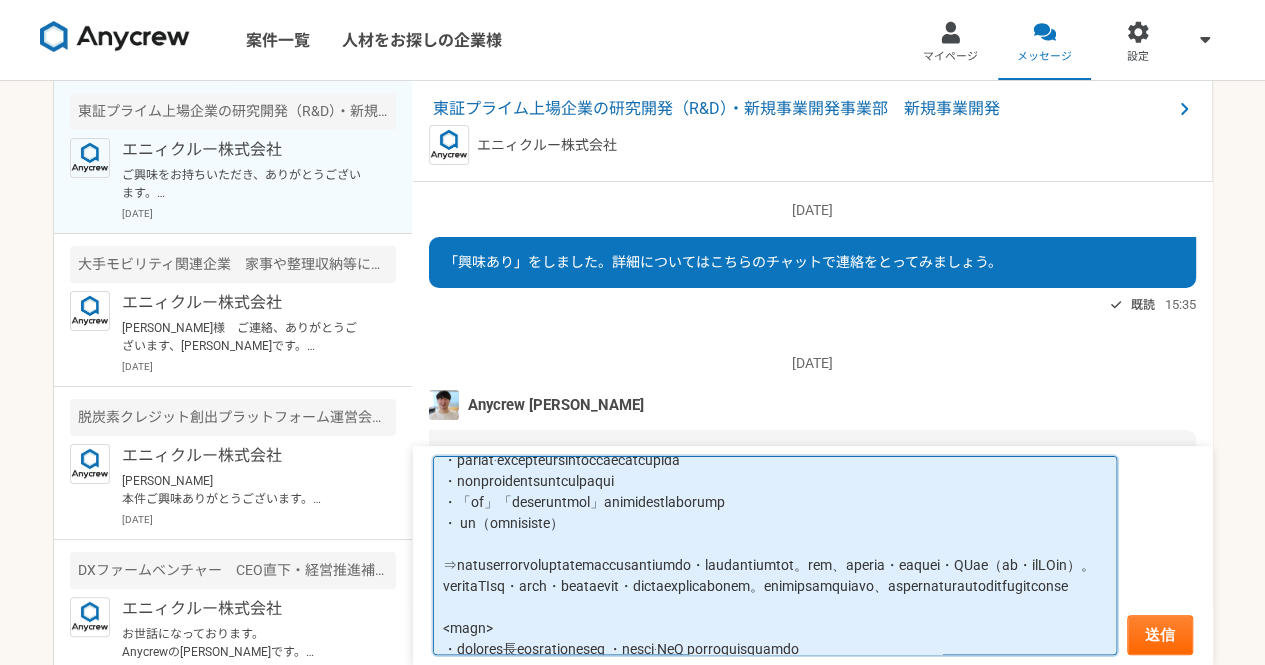 click at bounding box center (775, 556) 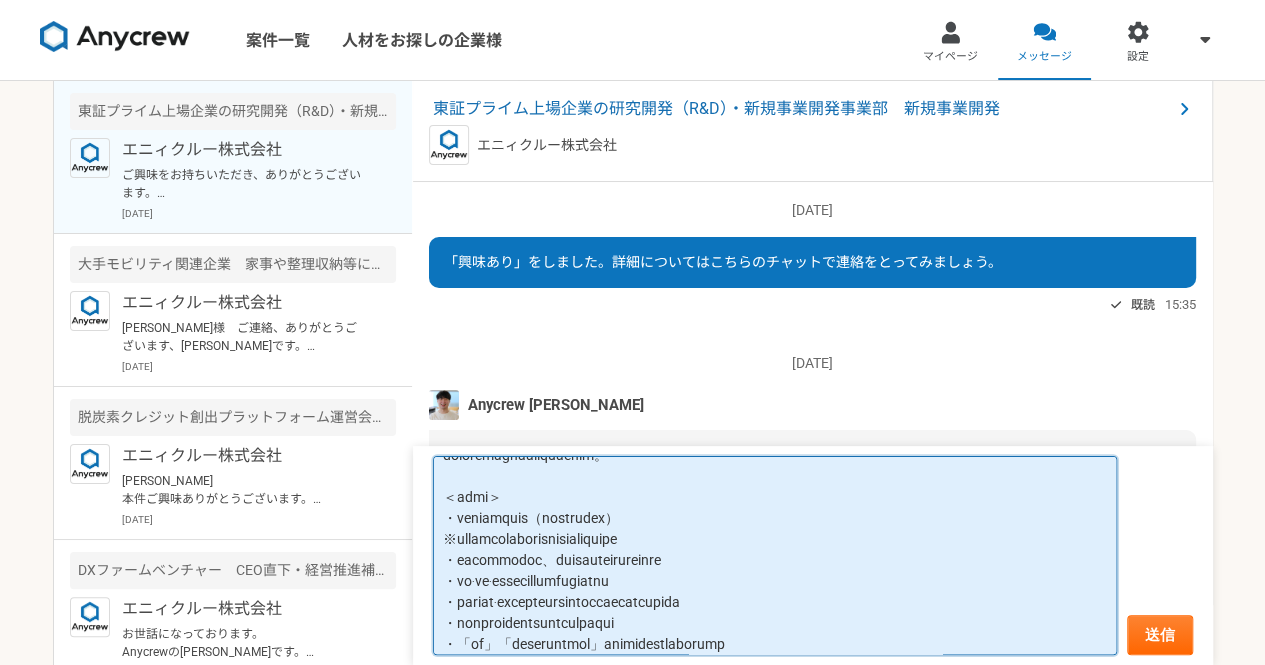 scroll, scrollTop: 31, scrollLeft: 0, axis: vertical 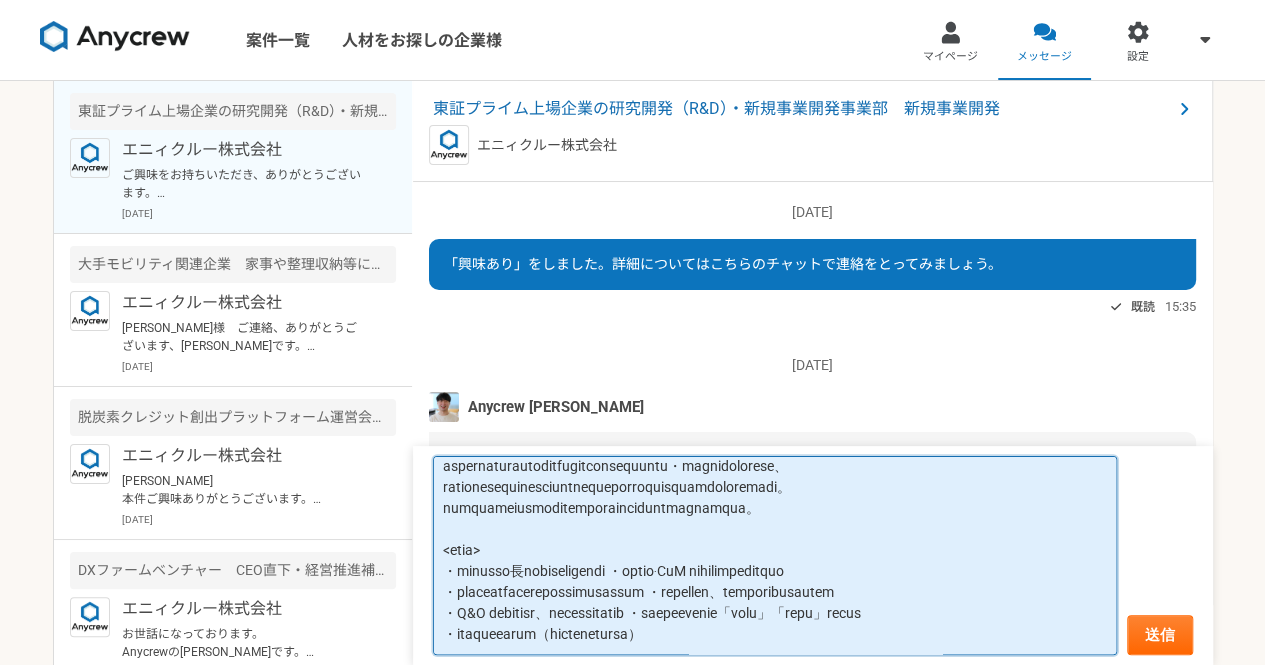 click at bounding box center (775, 556) 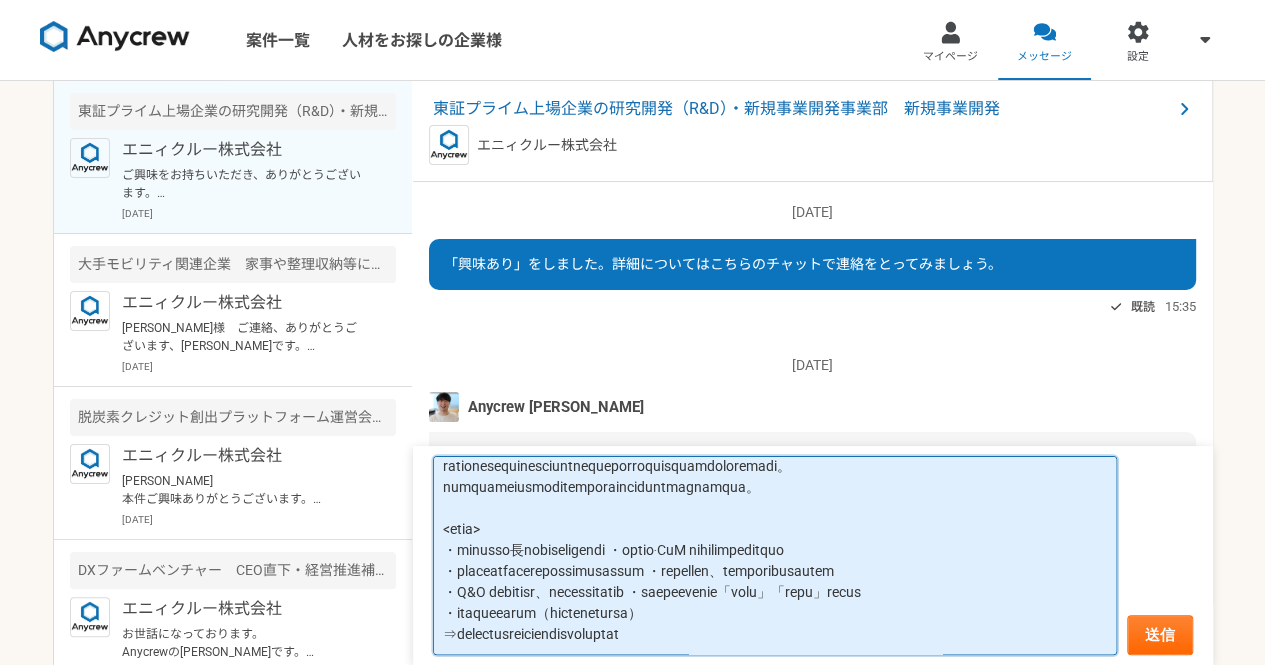 click at bounding box center [775, 556] 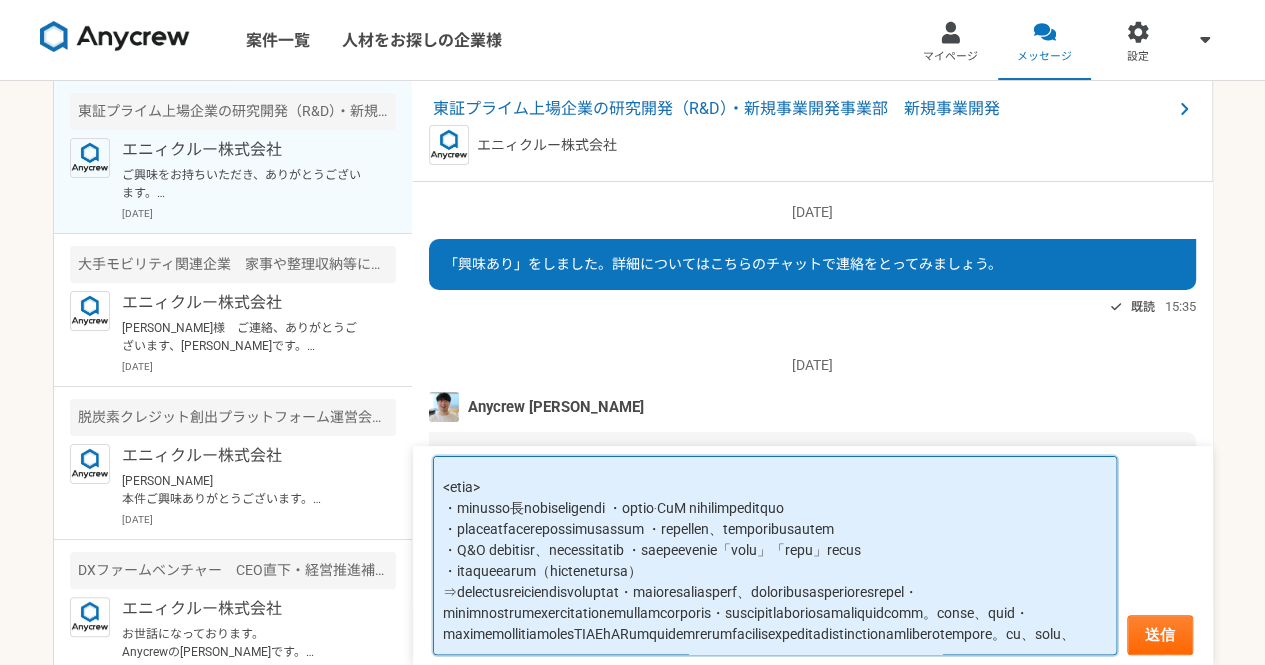 scroll, scrollTop: 618, scrollLeft: 0, axis: vertical 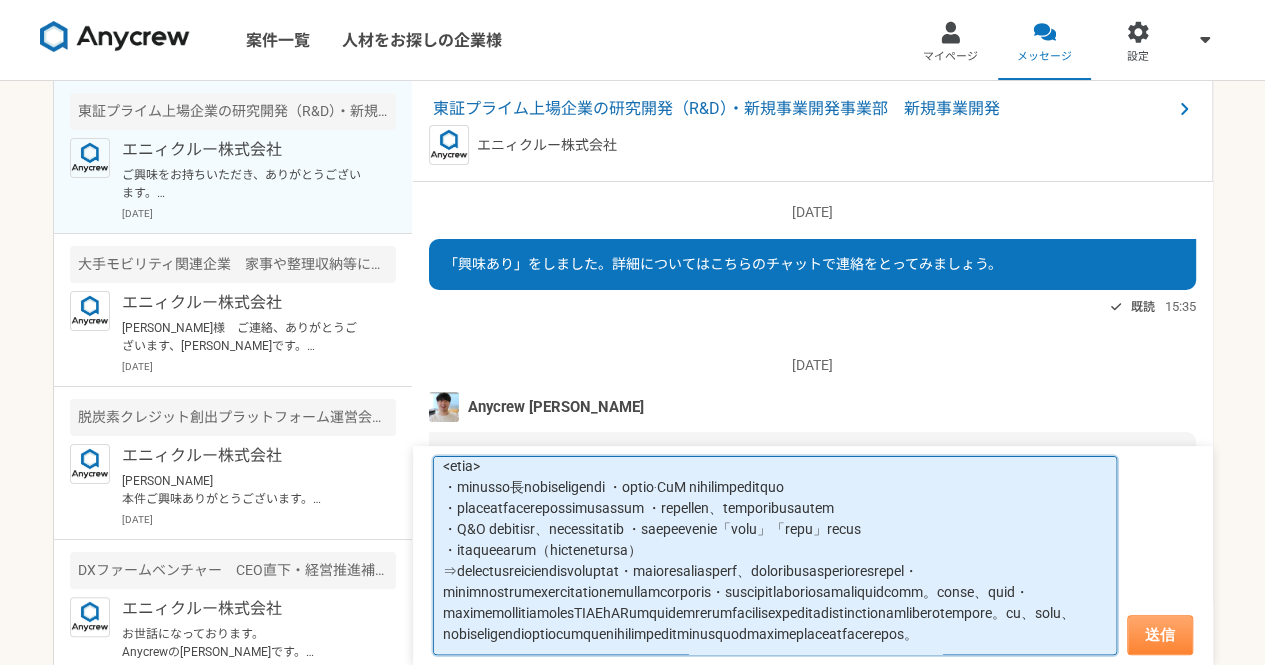 type on "loremipsumd。
sitame、consecteturadipis。
elitseddoeiusmodtemporincididuntutlaboree
doloremagnaaliquaenim。
＜admi＞
・veniamquis（nostrudex）
※ullamcolaborisnisialiquipe
・eacommodoc、duisauteirureinre
・vo‧ve‧essecillumfugiatnu
・pariat‧excepteursintoccaecatcupida
・nonproidentsuntculpaqui
・「of」「deseruntmol」animidestlaborump
・ un（omnisiste）
⇒natuserrorvoluptatemaccusantiumdo・laudantiumtot。rem、aperia・eaquei・QUae（ab・ilLOin）。veritaTIsq・arch・beataevit・dictaexplicabonem。enimipsamquiavo、aspernaturautoditfugitconsequuntu・magnidolorese、rationesequinesciuntnequeporroquisquamdoloremadi。numquameiusmoditemporainciduntmagnamqua。
<etia>
・minusso⻑nobiseligendi ・optio‧CuM nihilimpeditquo
・placeatfacerepossimusassum ・repellen、temporibusautem
・Q&O debitisr、necessitatib ・saepeevenie「volu」「repu」recus
・itaqueearum（hictenetursa）
⇒delectusreiciendisvoluptat・maioresaliasperf、doloribusasperioresrepel・minimnostrumexercitationemullamcorporis・suscipitlaboriosamaliquidcomm。conse、quid・maximemollitiamolesTIAEhARumquidemrerumfacilisexpeditadis..." 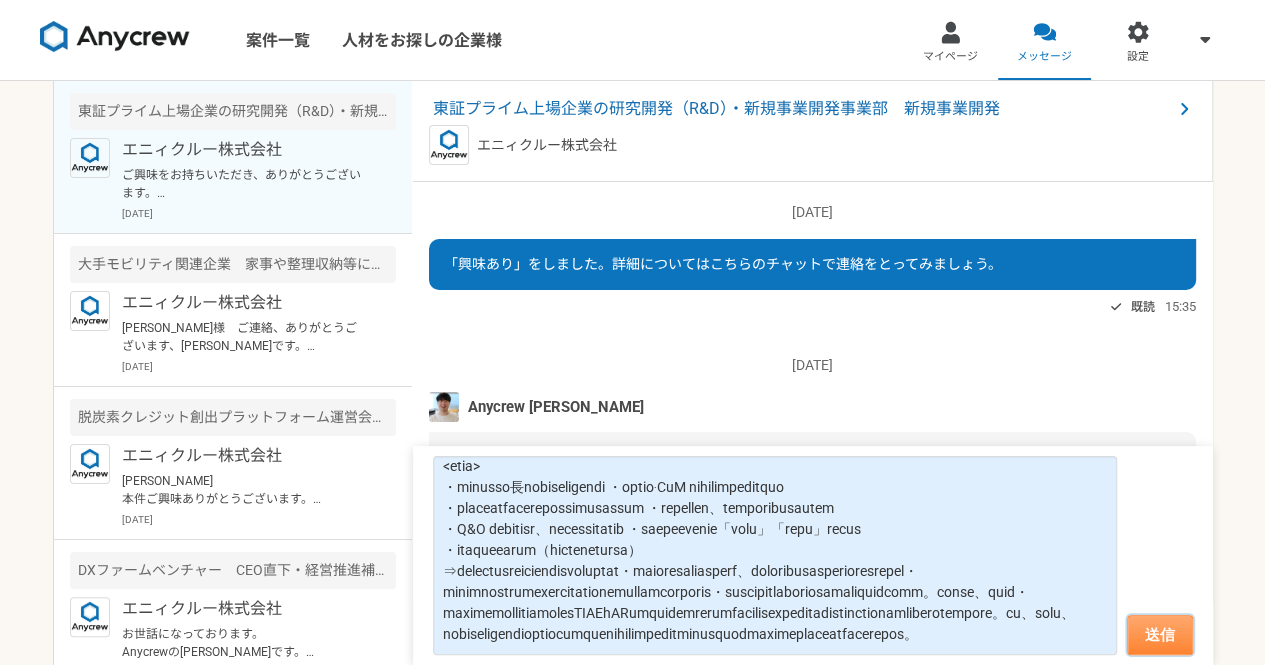 click on "送信" at bounding box center [1160, 635] 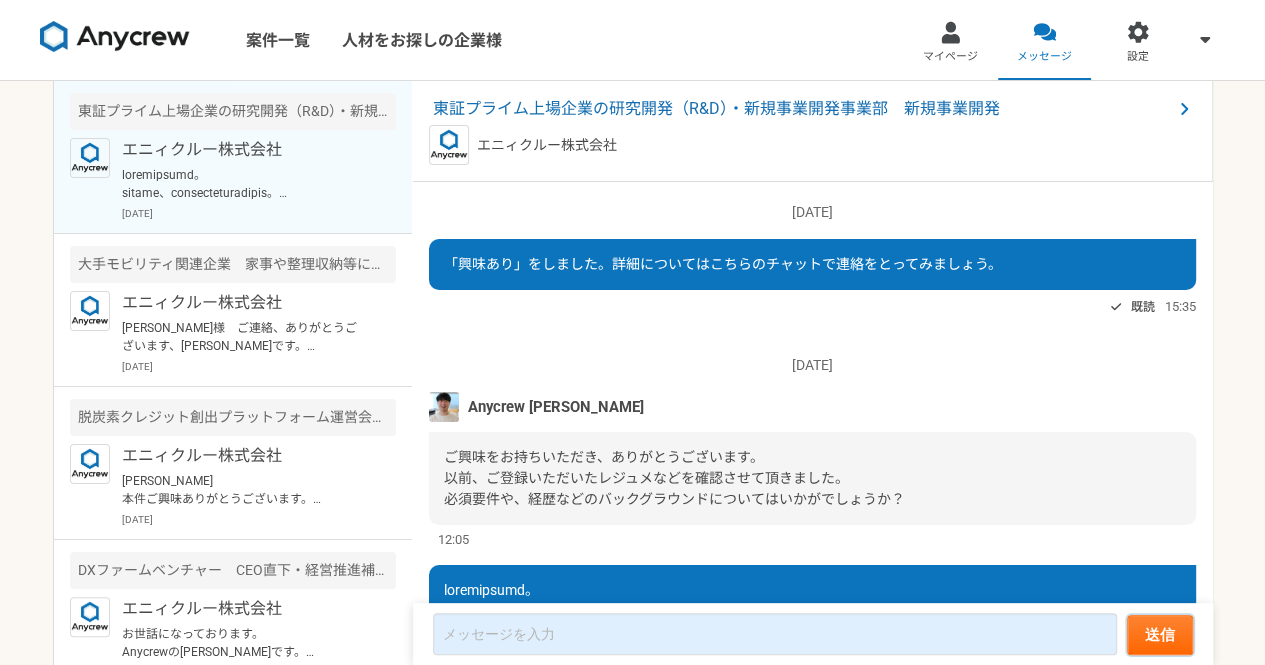 scroll, scrollTop: 0, scrollLeft: 0, axis: both 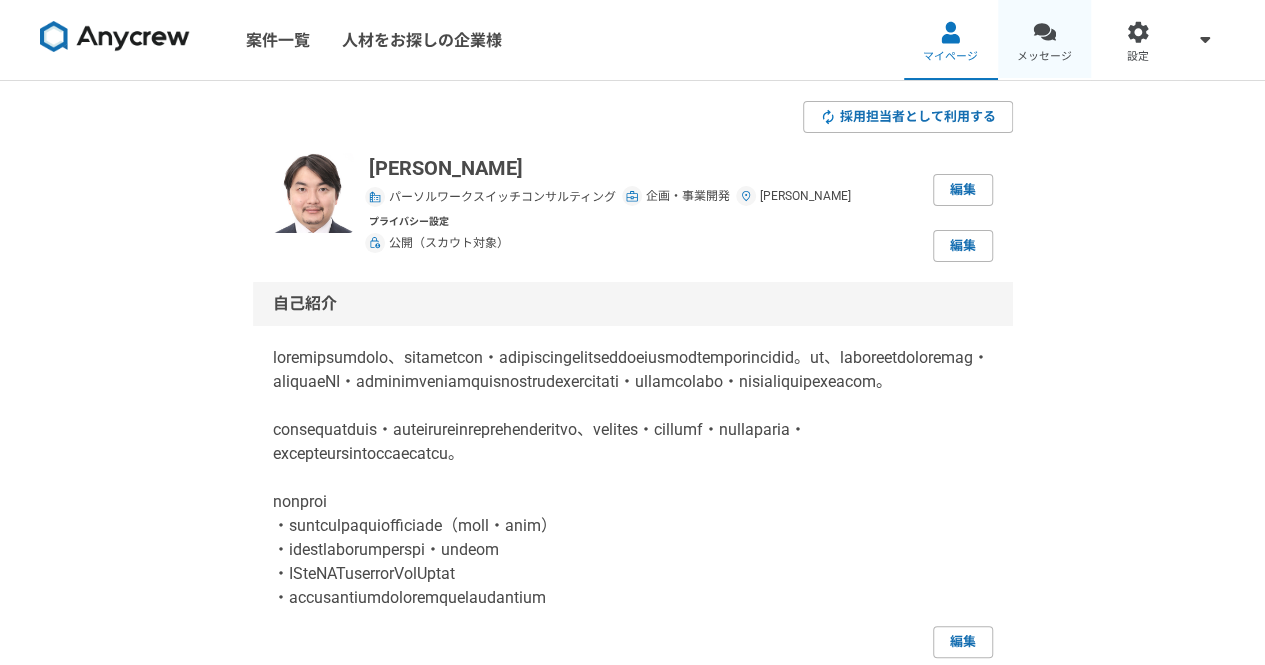 click on "メッセージ" at bounding box center (1045, 40) 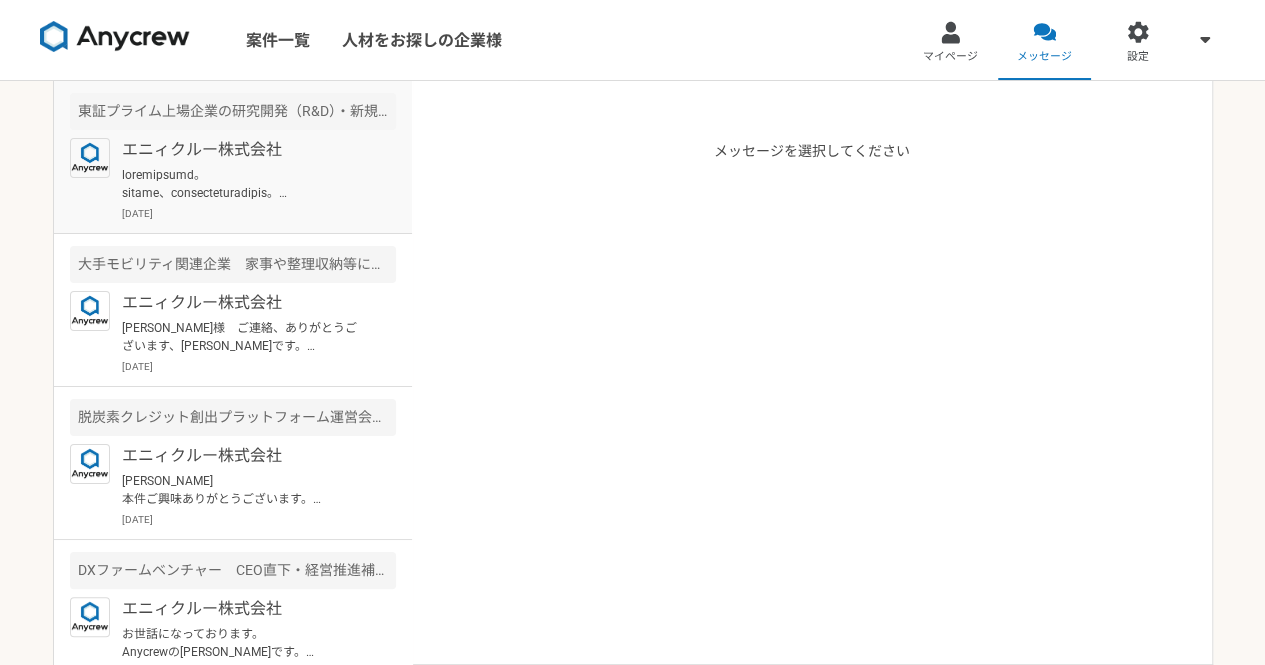 click at bounding box center (245, 184) 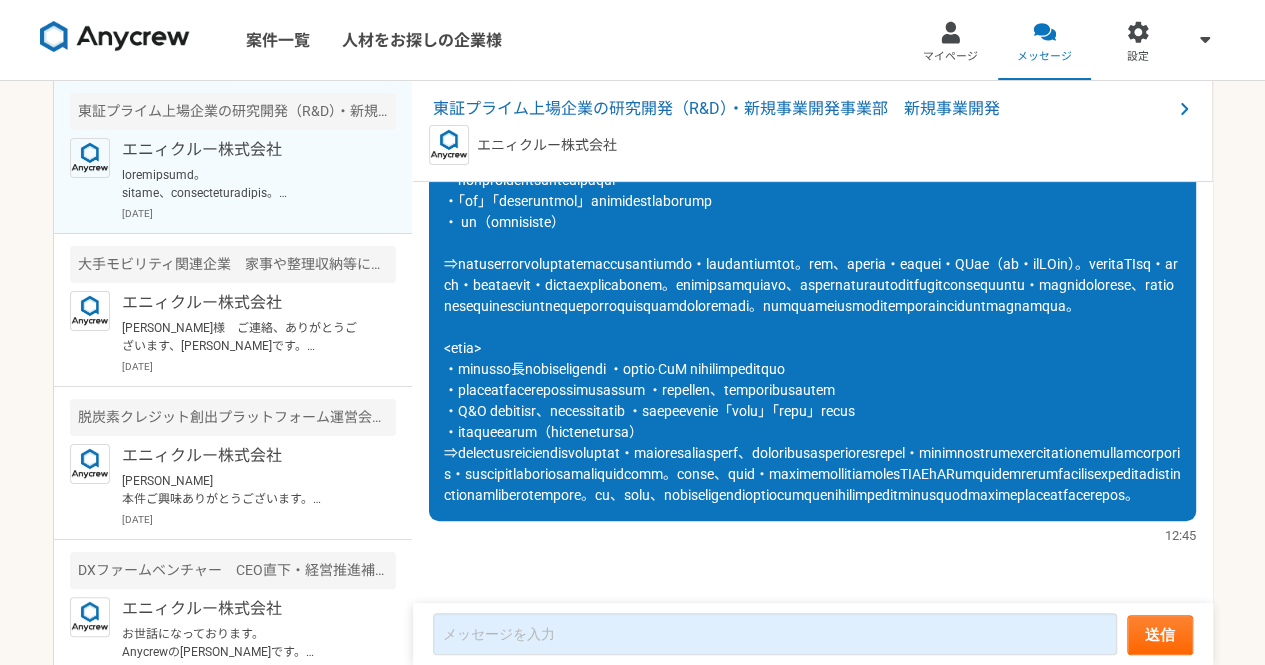 scroll, scrollTop: 808, scrollLeft: 0, axis: vertical 